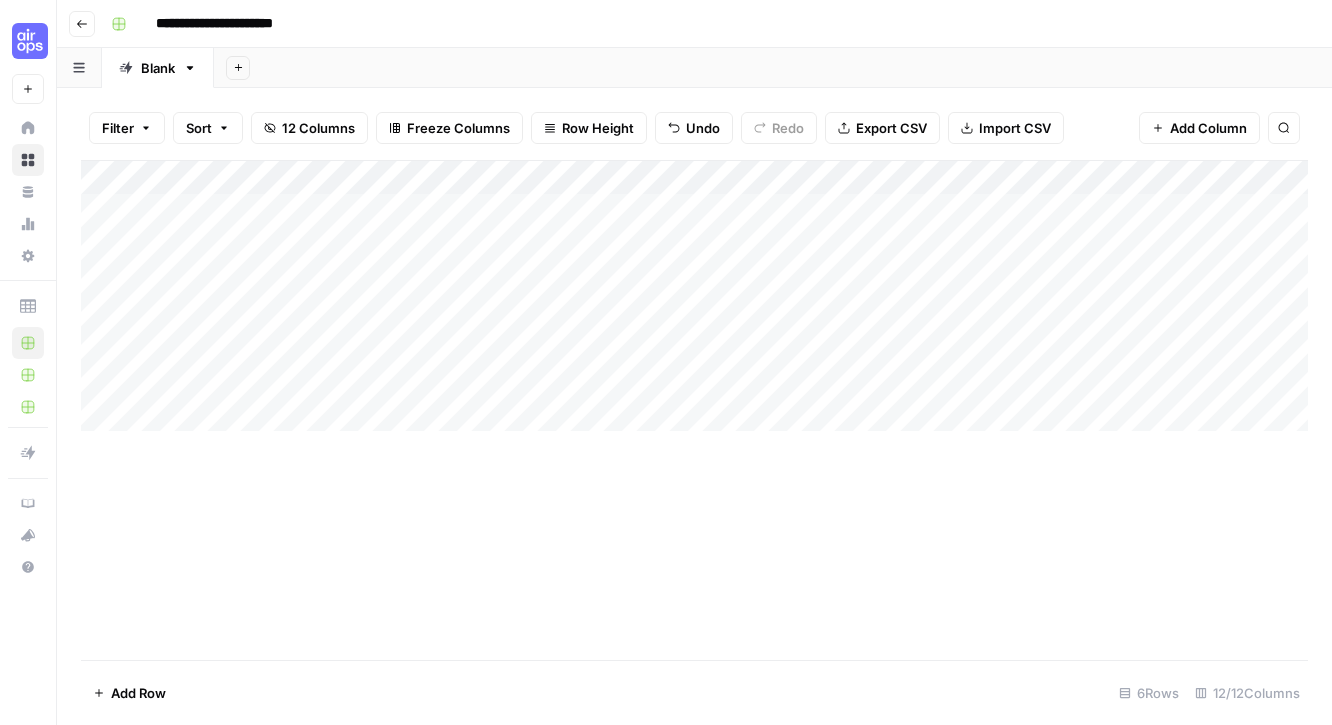 scroll, scrollTop: 0, scrollLeft: 0, axis: both 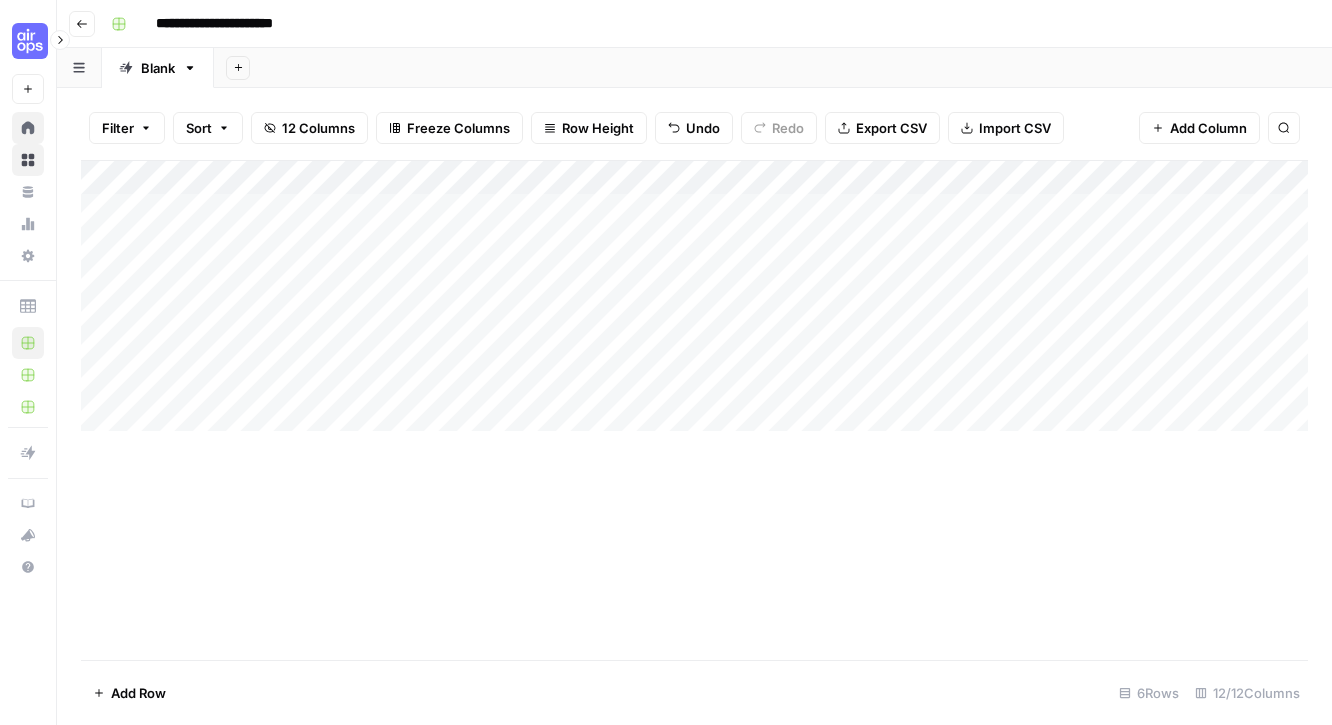 click 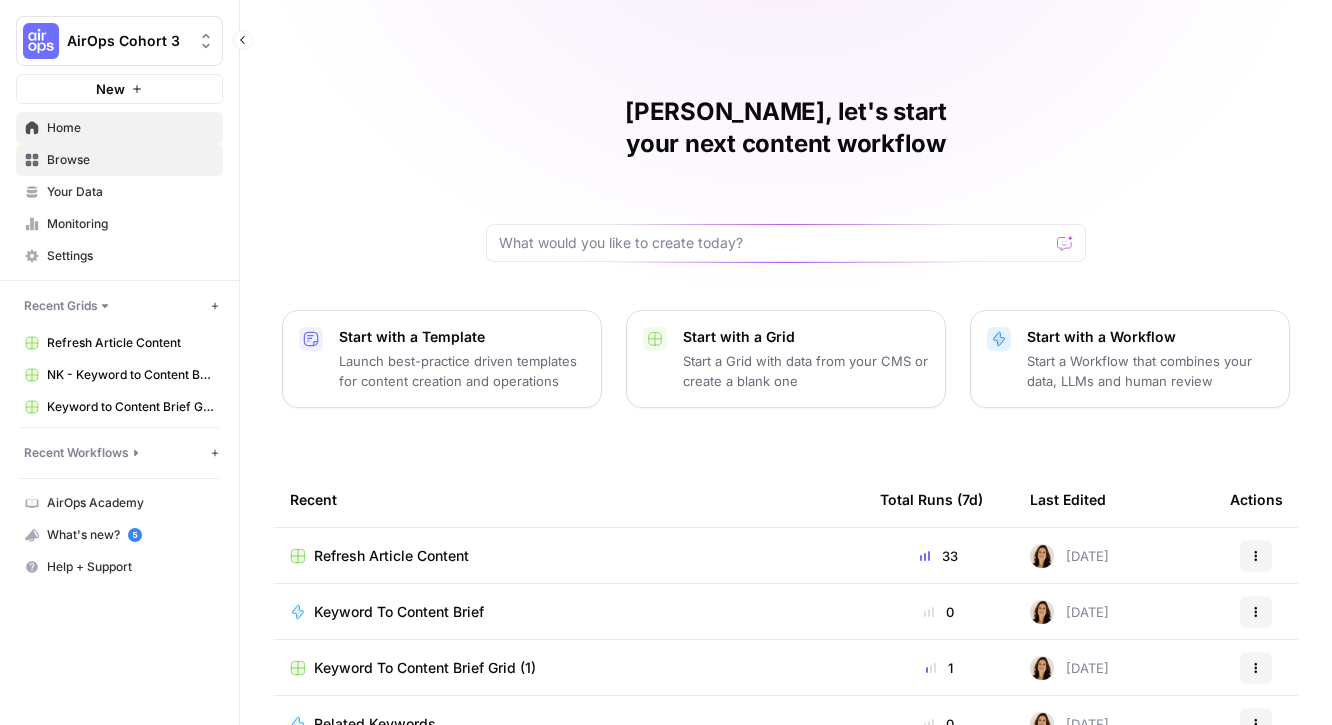 click on "Browse" at bounding box center (130, 160) 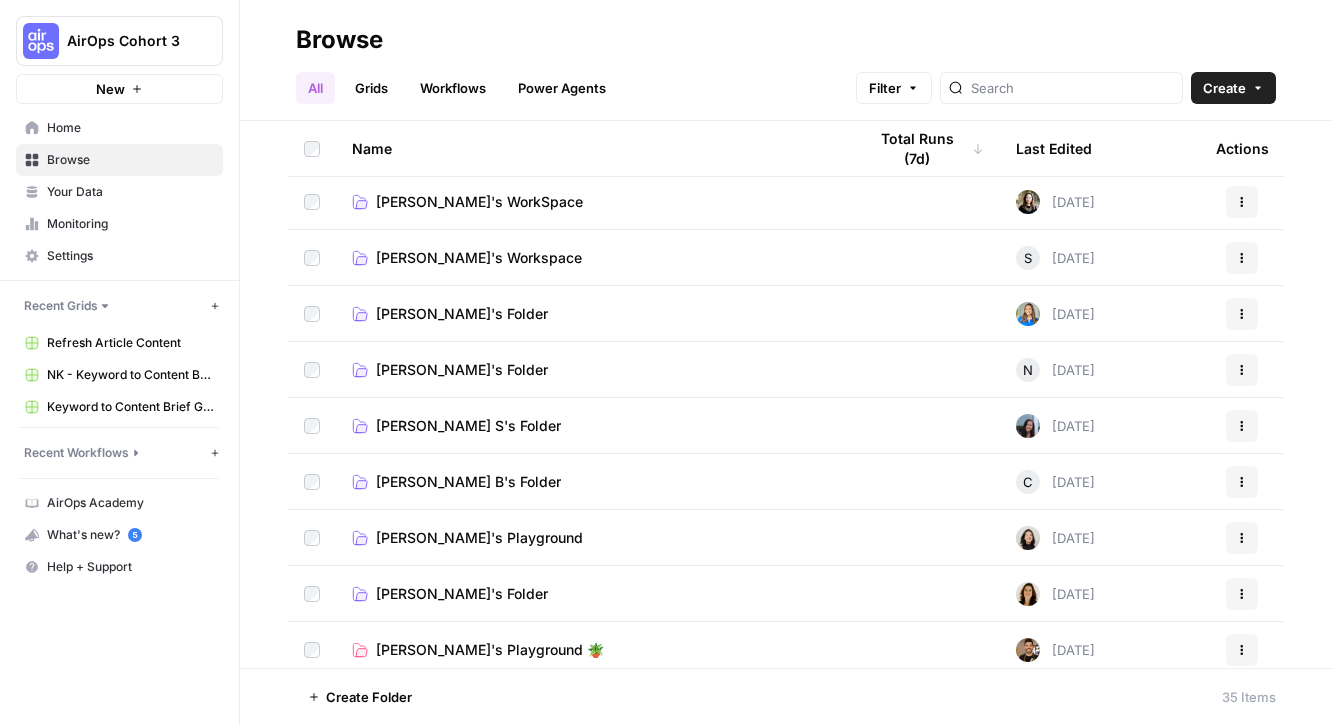 scroll, scrollTop: 123, scrollLeft: 0, axis: vertical 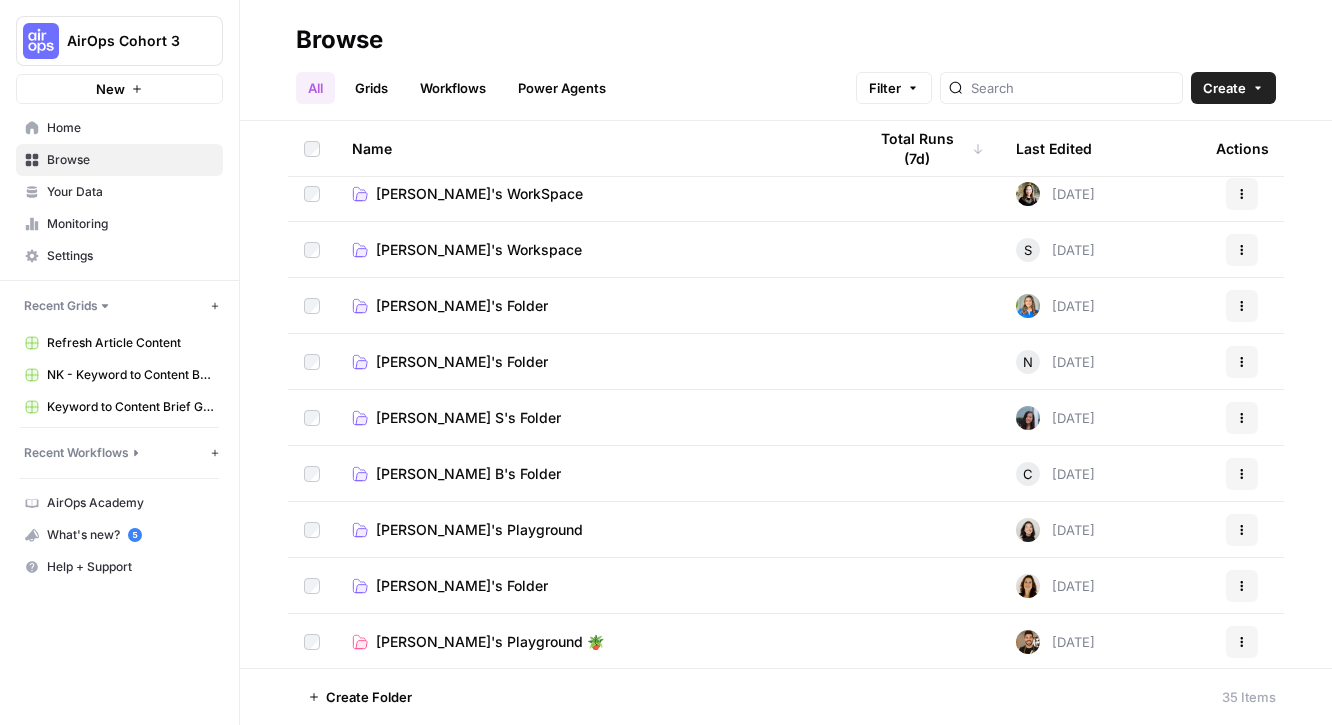 click on "[PERSON_NAME]'s Folder" at bounding box center [593, 586] 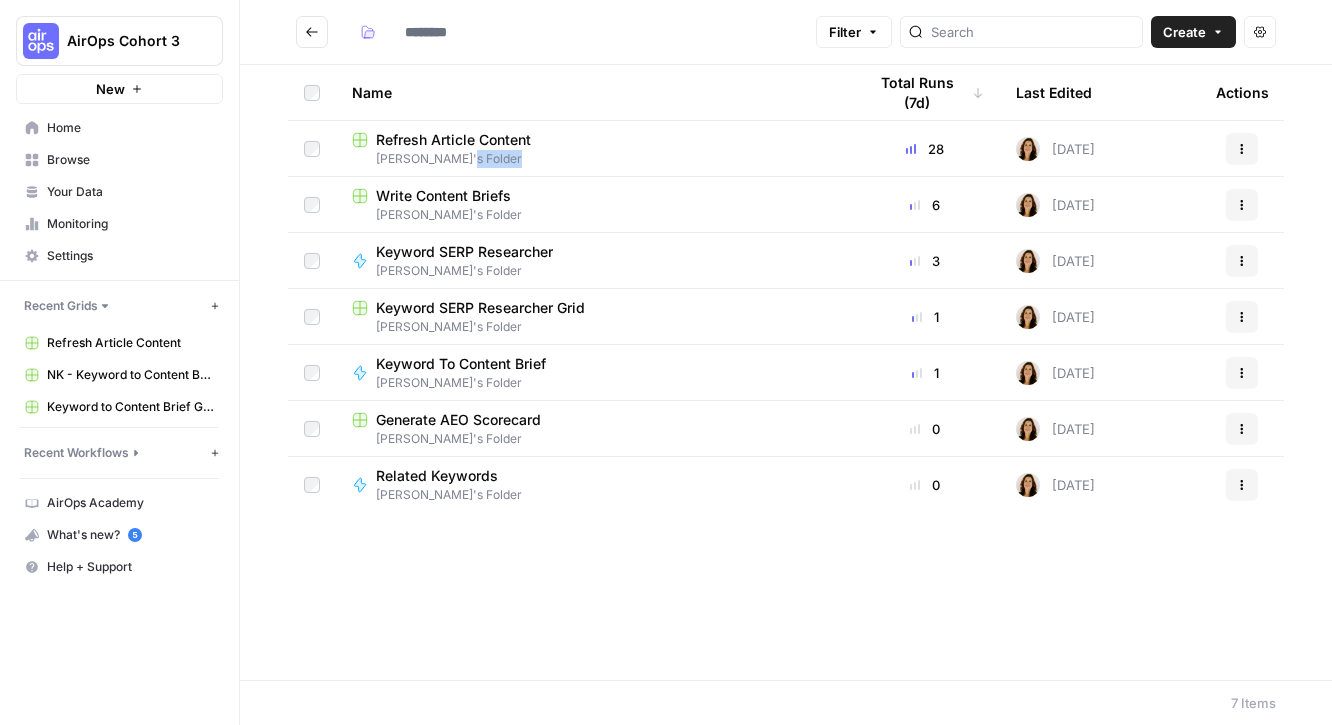 click on "Name Total Runs (7d) Last Edited Actions Refresh Article Content [PERSON_NAME]'s Folder 28 [DATE] Actions Write Content Briefs [PERSON_NAME]'s Folder 6 [DATE] Actions Keyword SERP Researcher [PERSON_NAME]'s Folder 3 [DATE] Actions Keyword SERP Researcher Grid [PERSON_NAME]'s Folder 1 [DATE] Actions Keyword To Content Brief [PERSON_NAME]'s Folder 1 [DATE] Actions Generate AEO Scorecard [PERSON_NAME]'s Folder 0 [DATE] Actions Related Keywords  [PERSON_NAME]'s Folder 0 [DATE] Actions" at bounding box center (786, 372) 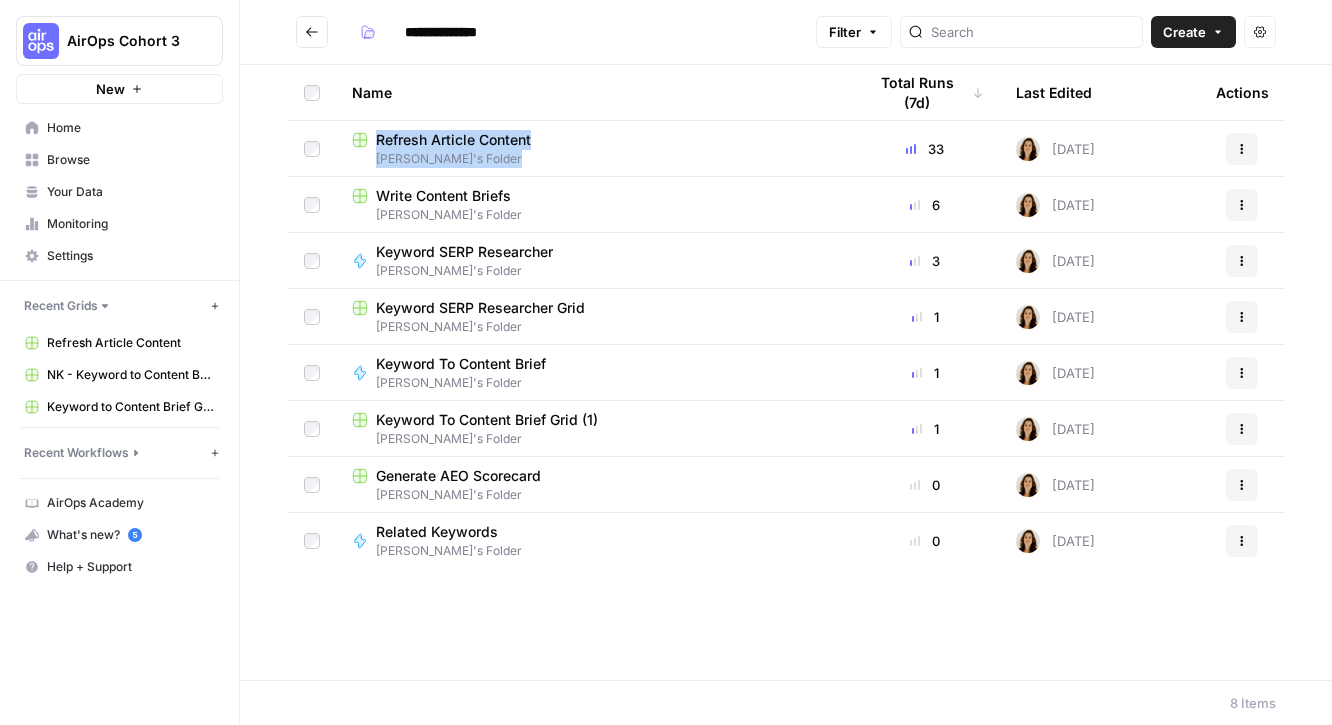 click on "[PERSON_NAME]'s Folder" at bounding box center (472, 271) 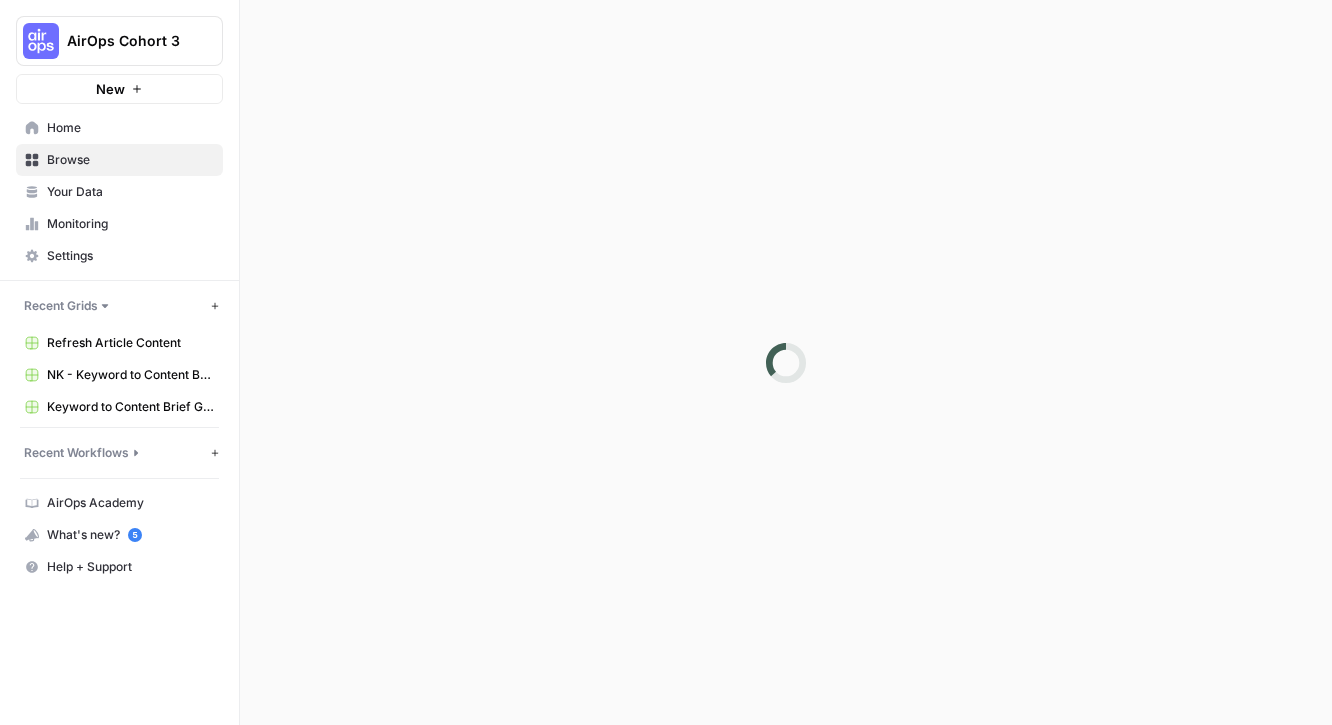 click at bounding box center (786, 362) 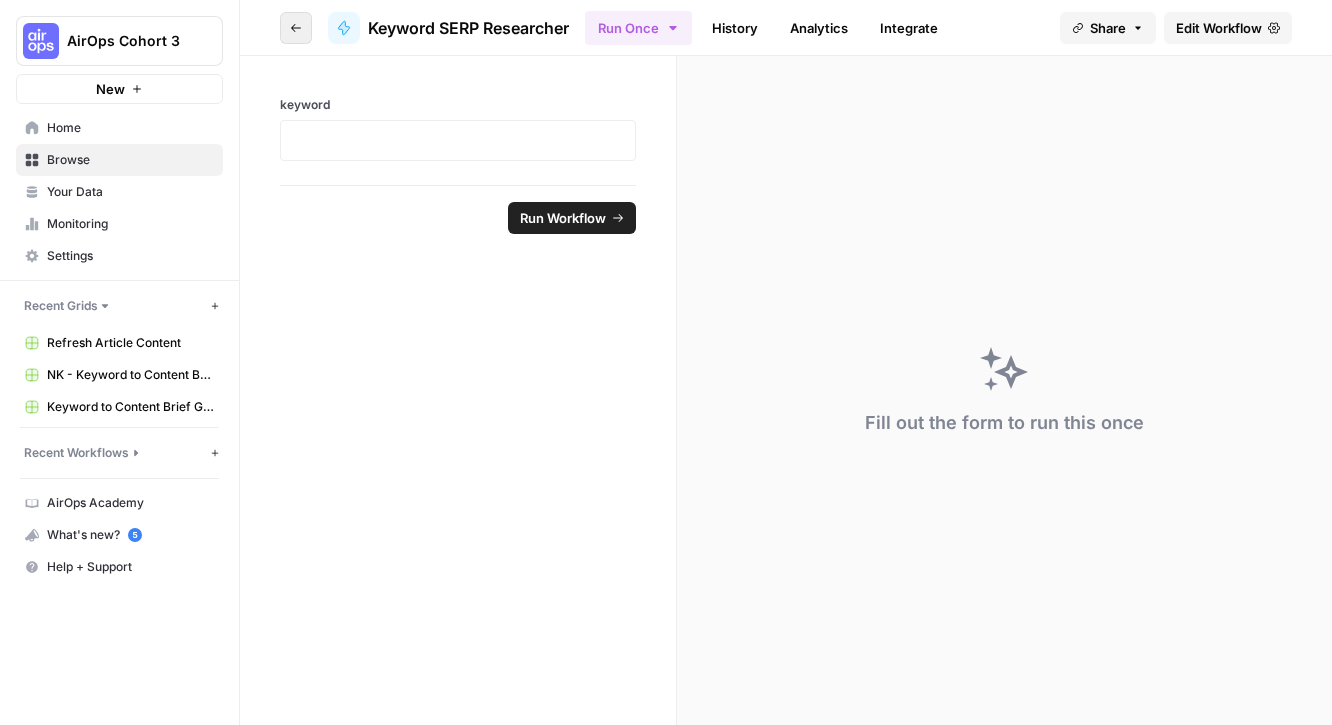 click 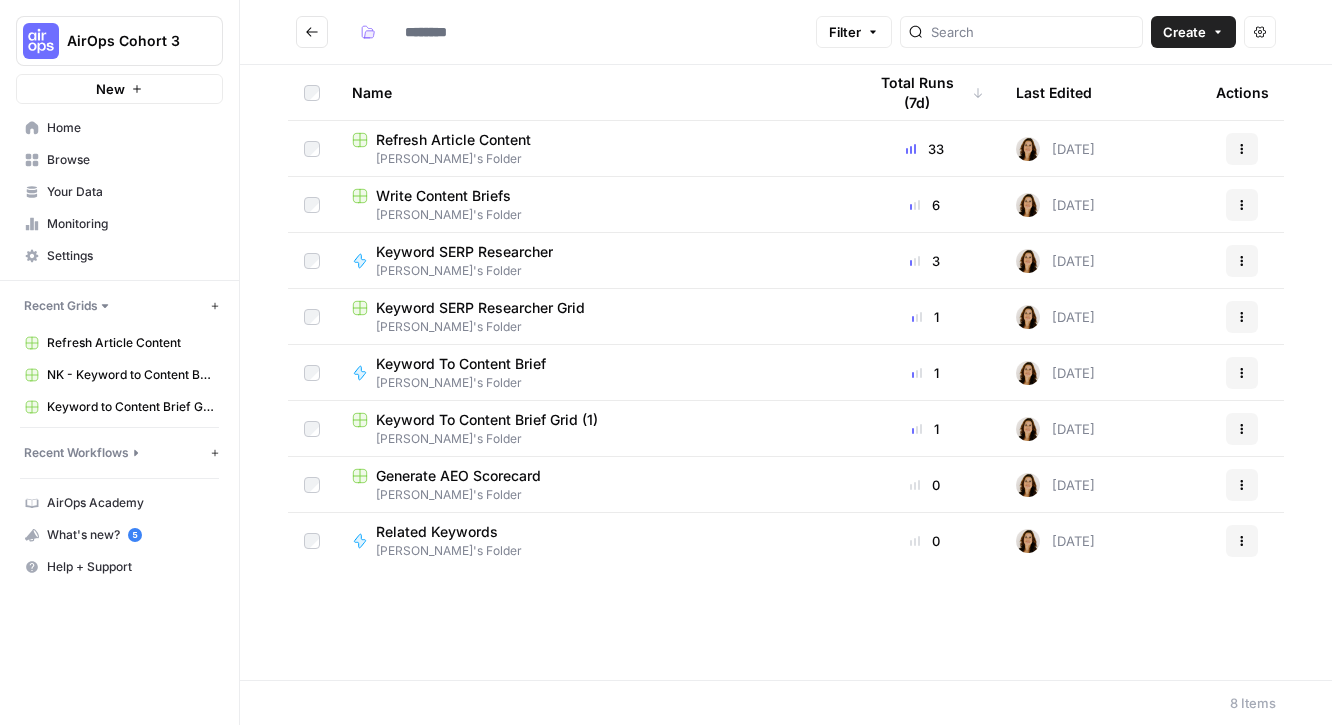 type on "**********" 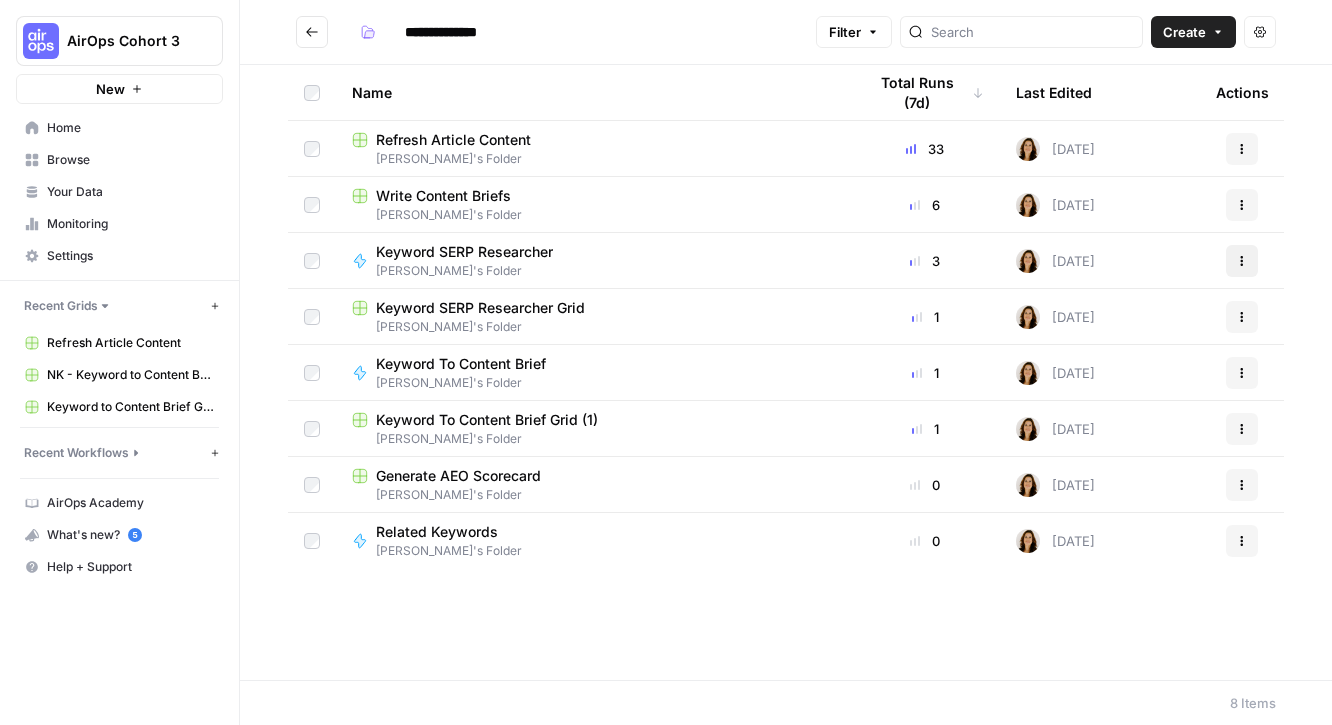 click 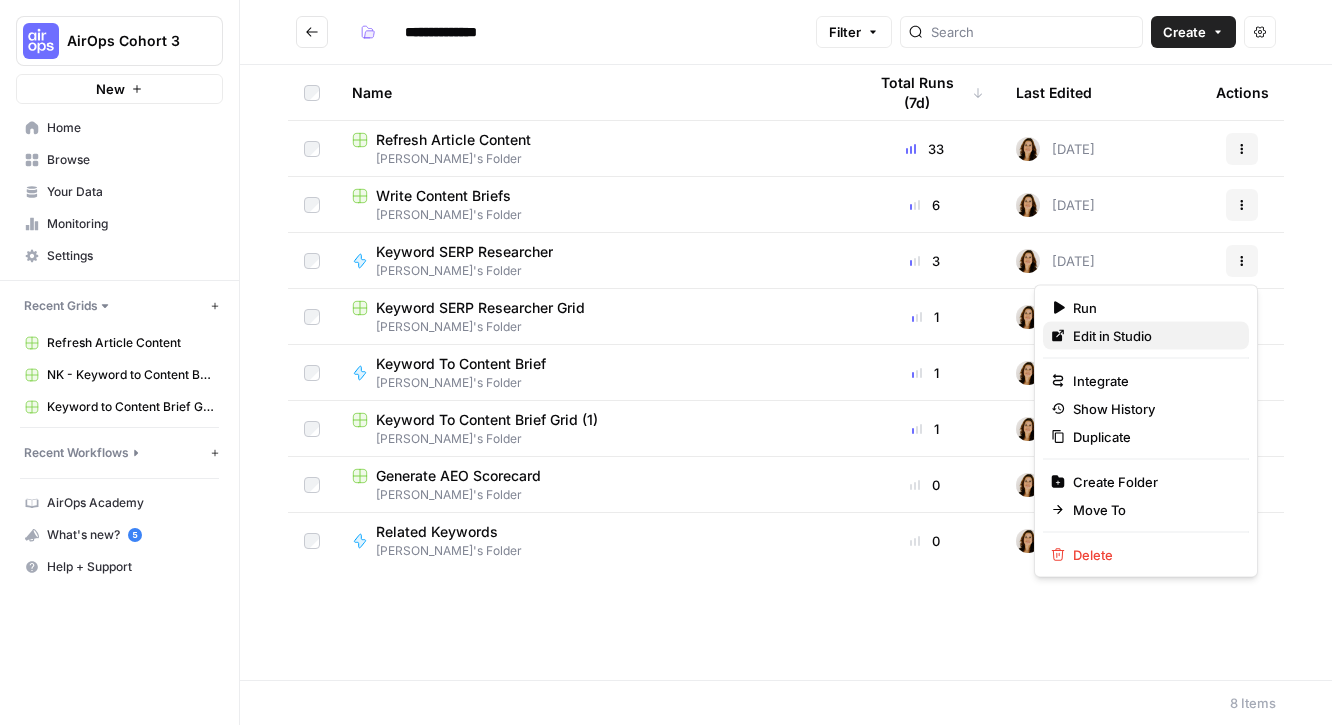 click on "Edit in Studio" at bounding box center (1146, 336) 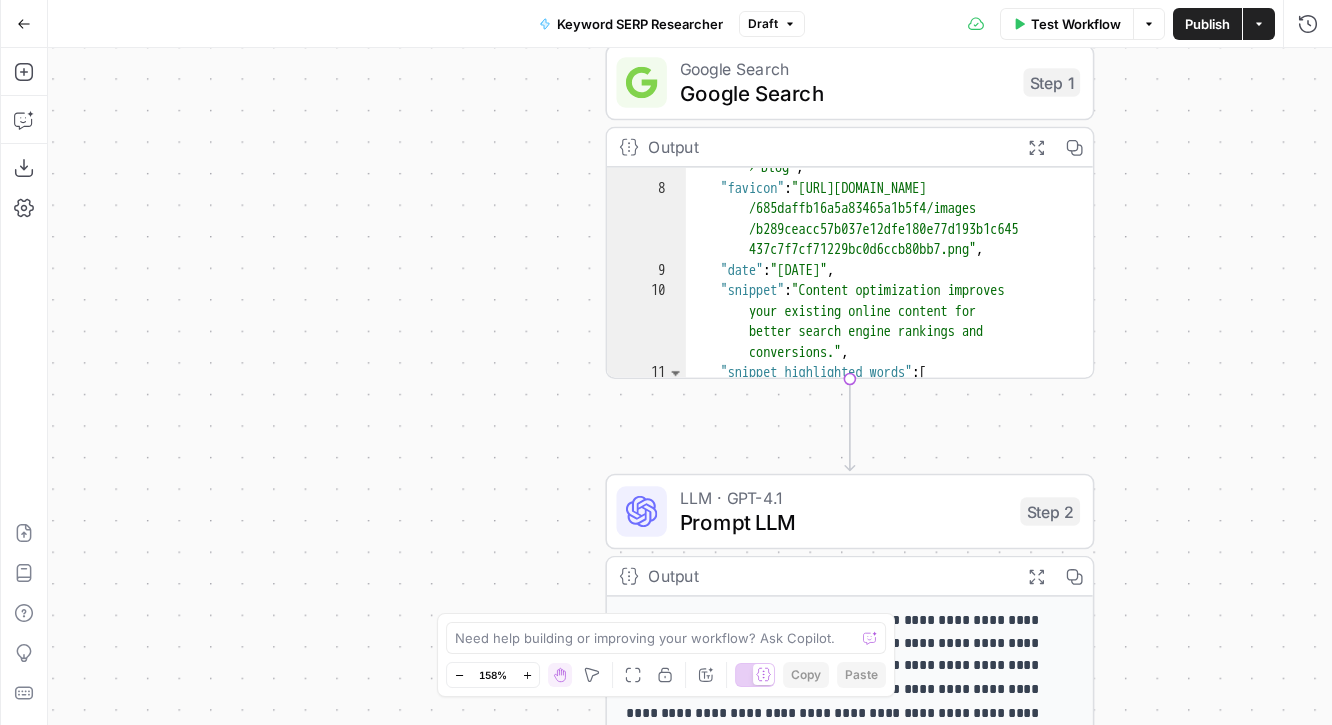 scroll, scrollTop: 200, scrollLeft: 0, axis: vertical 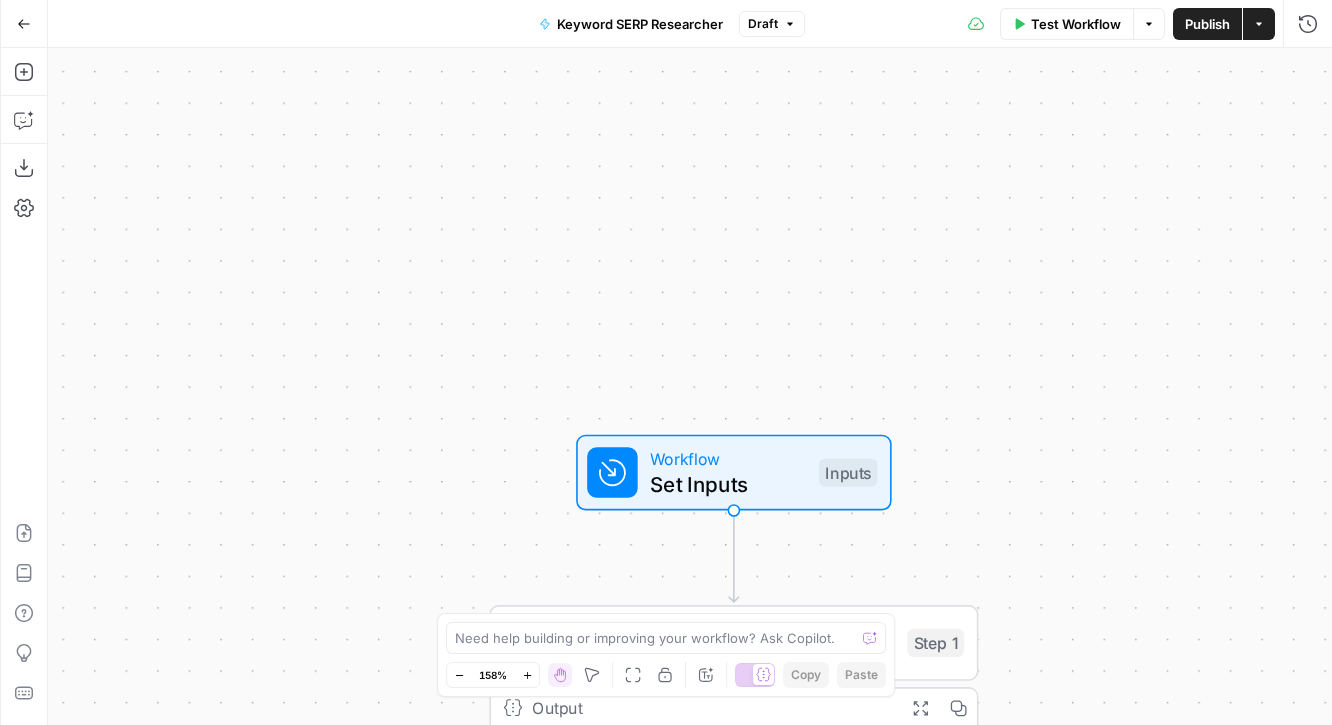 click on "Test Workflow Options Publish Actions Run History" at bounding box center [1068, 23] 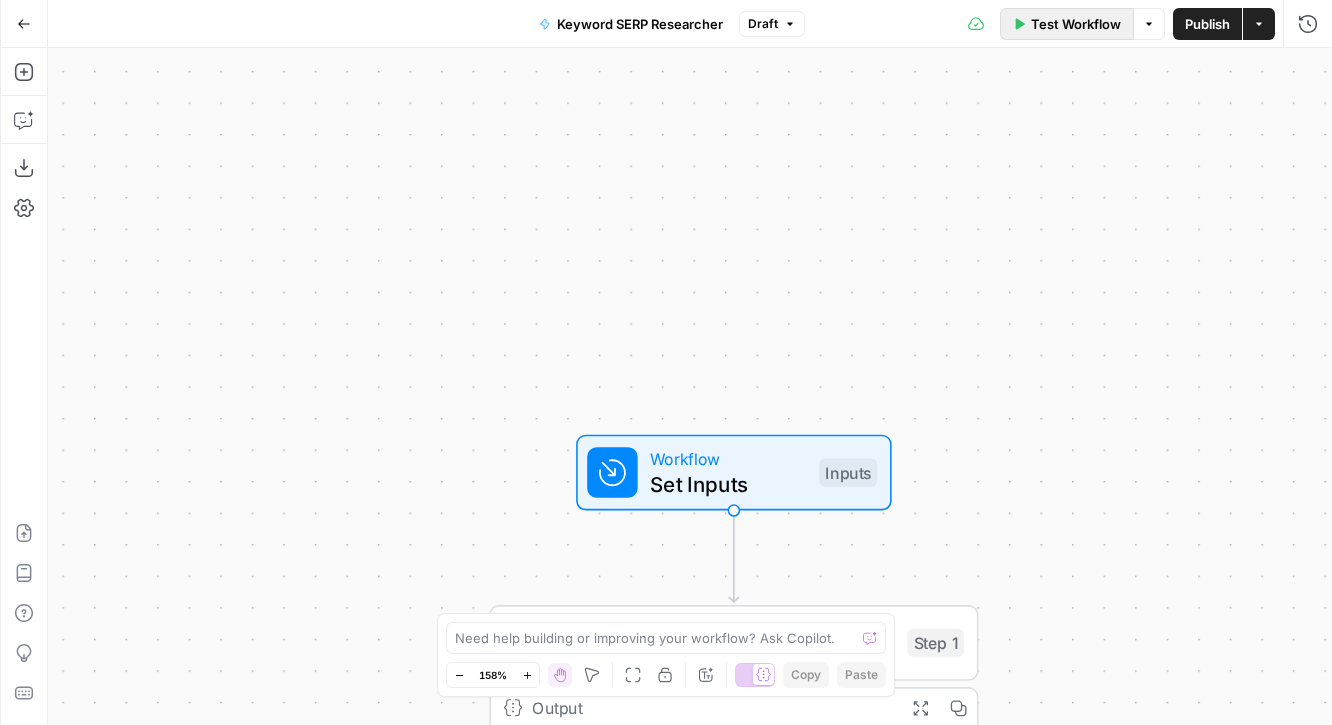 click on "Test Workflow" at bounding box center (1076, 24) 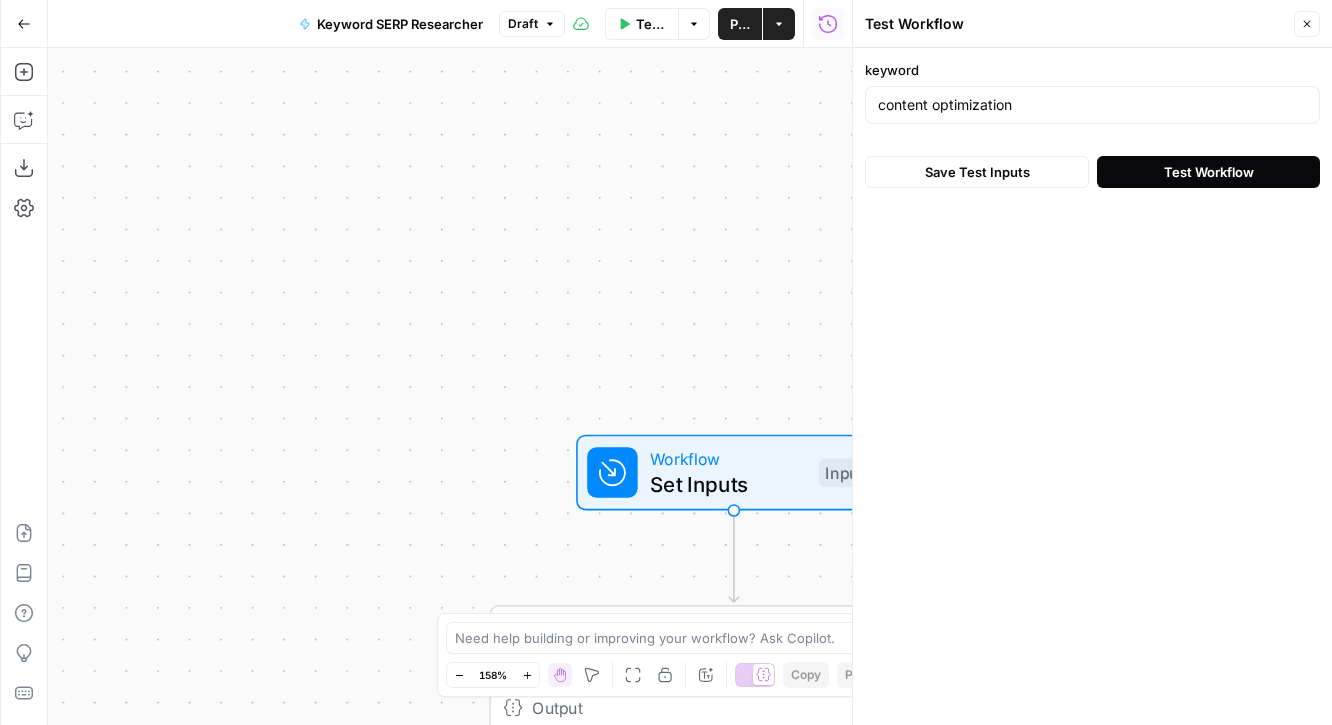 click on "Test Workflow" at bounding box center [1209, 172] 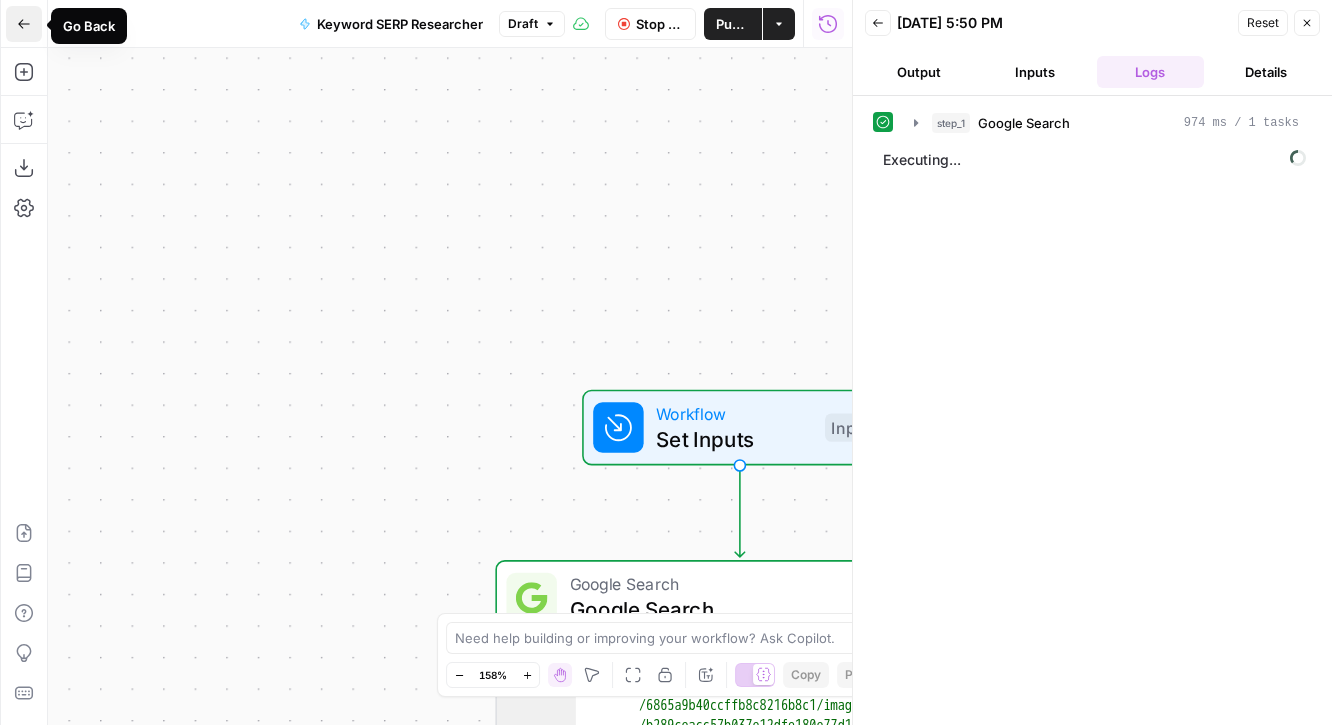 click 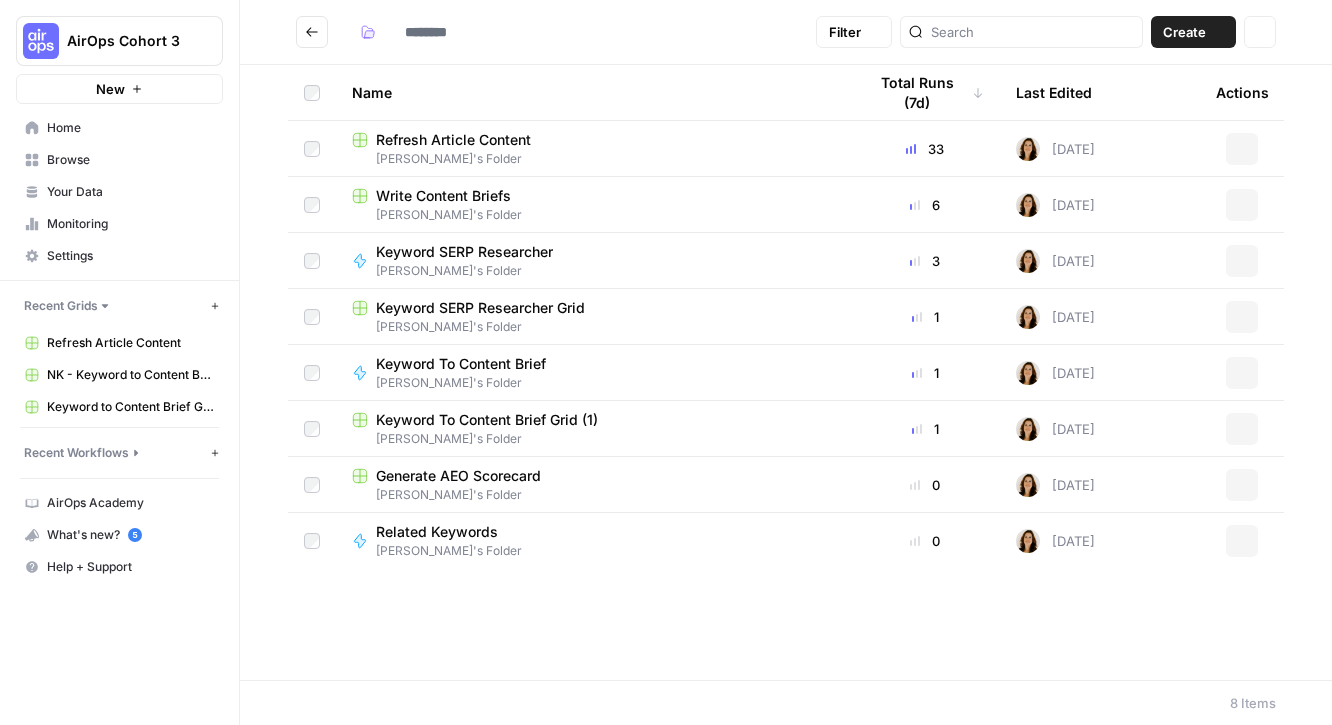 type on "**********" 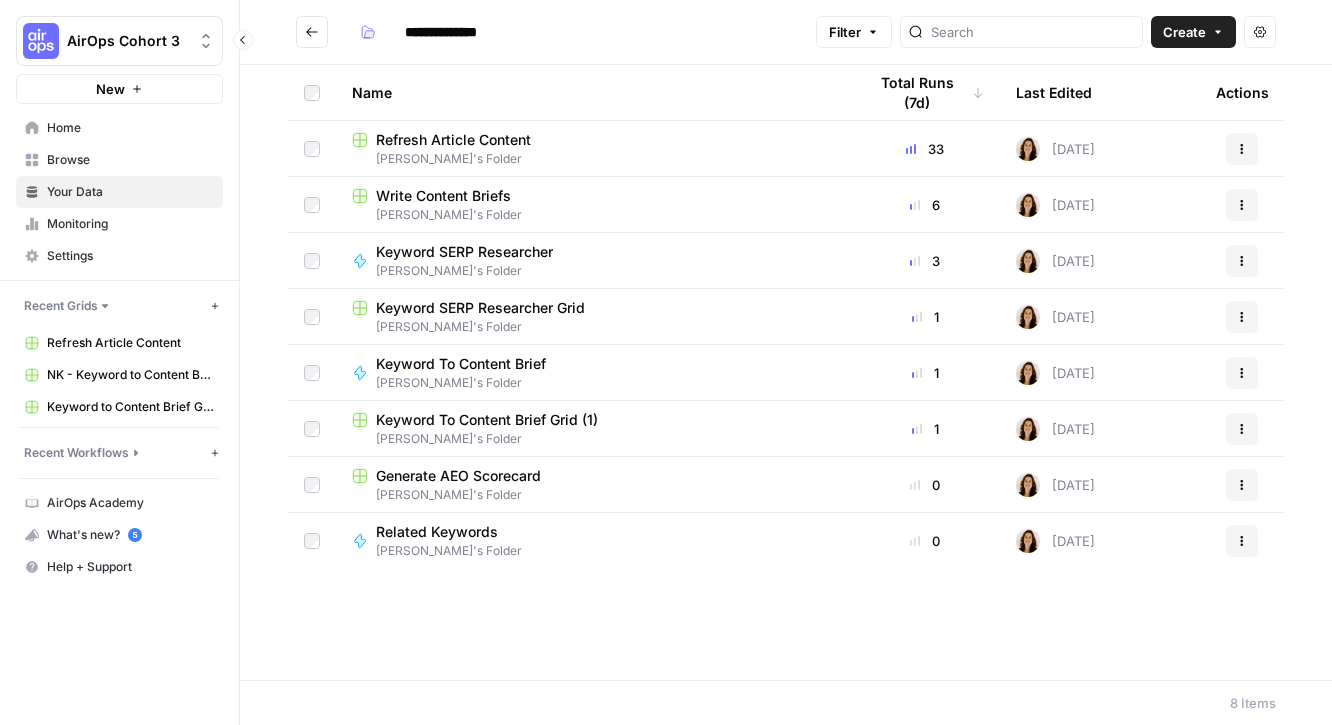 click on "Your Data" at bounding box center (130, 192) 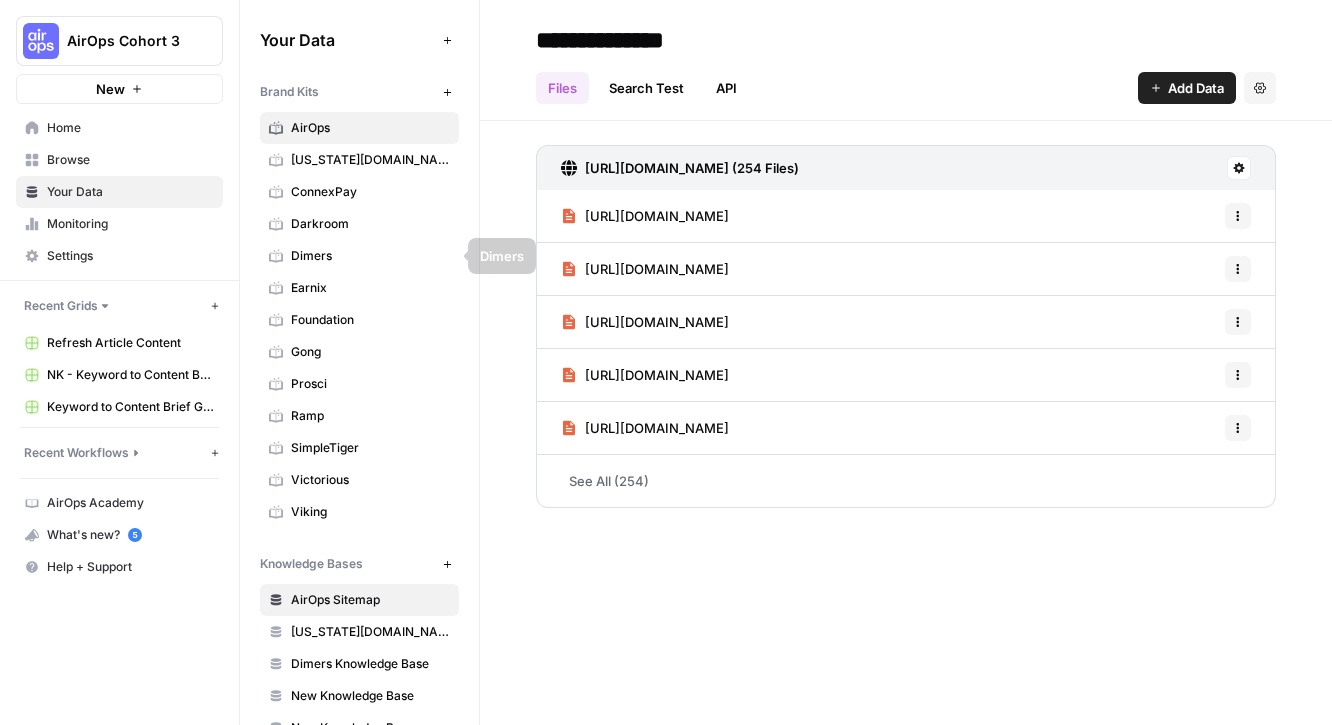click on "AirOps" at bounding box center [370, 128] 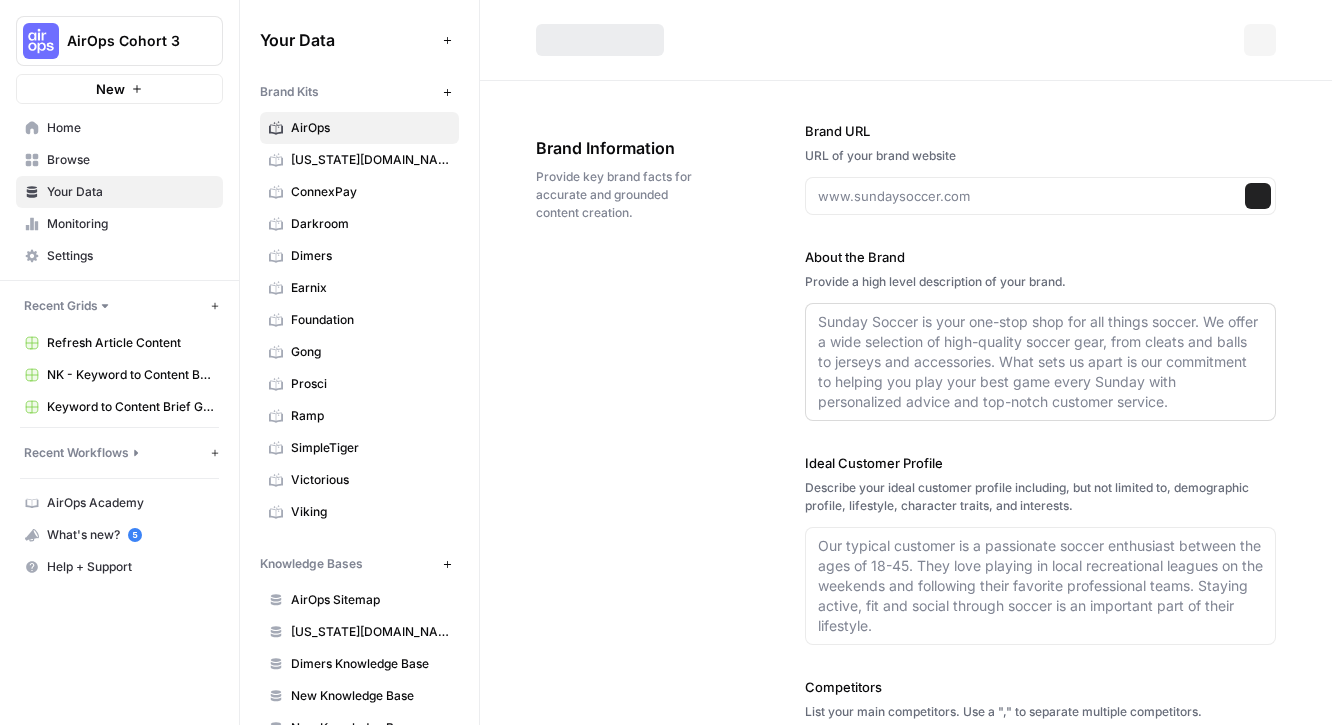 type on "[DOMAIN_NAME]" 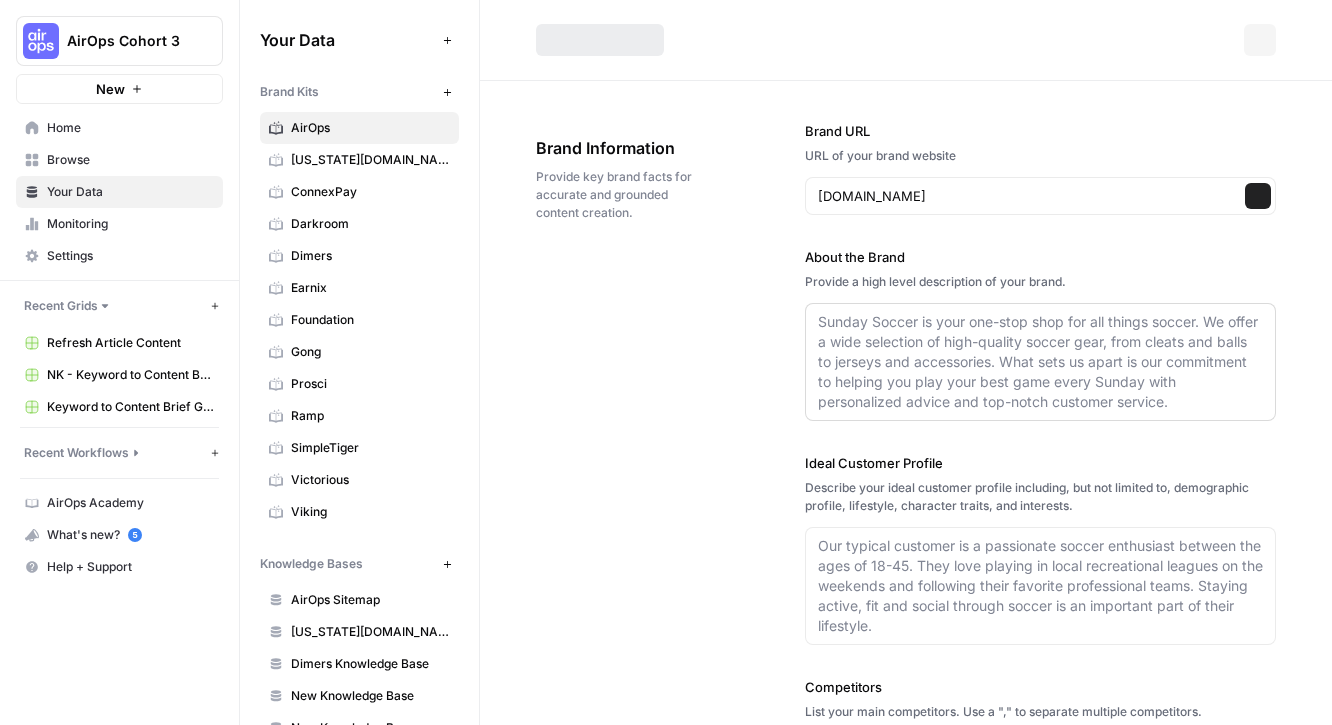 type on "AirOps provides AI-powered SEO and content operations solutions designed to help brands capture visibility in the evolving world of agentic and answer-engine search. The platform enables companies to scale content creation, maintain brand consistency, and optimize for both human readers and AI-driven search engines. AirOps offers expert guidance, AI-driven workflows, and tools for structuring, reviewing, and updating content to drive measurable growth in organic traffic and conversions. By centralizing content operations and integrating with marketing stacks, AirOps helps businesses stay ahead in a rapidly changing digital environment." 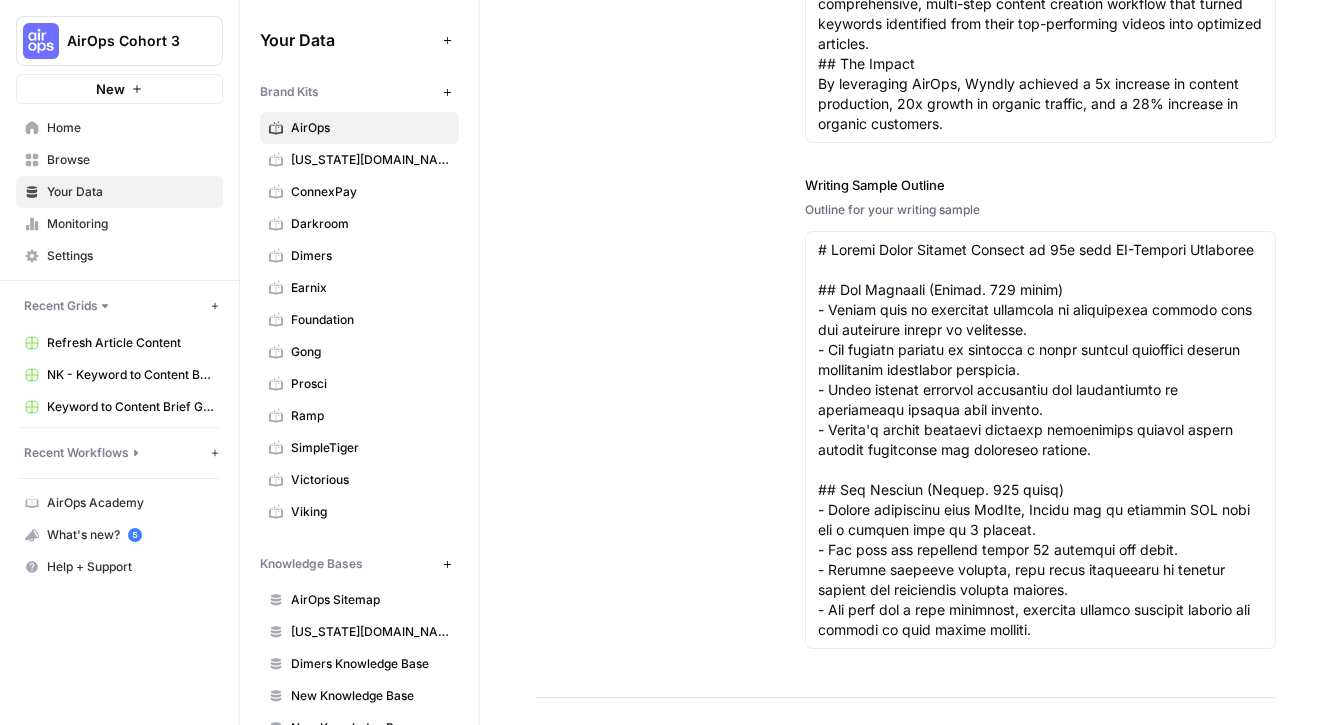 scroll, scrollTop: 2991, scrollLeft: 0, axis: vertical 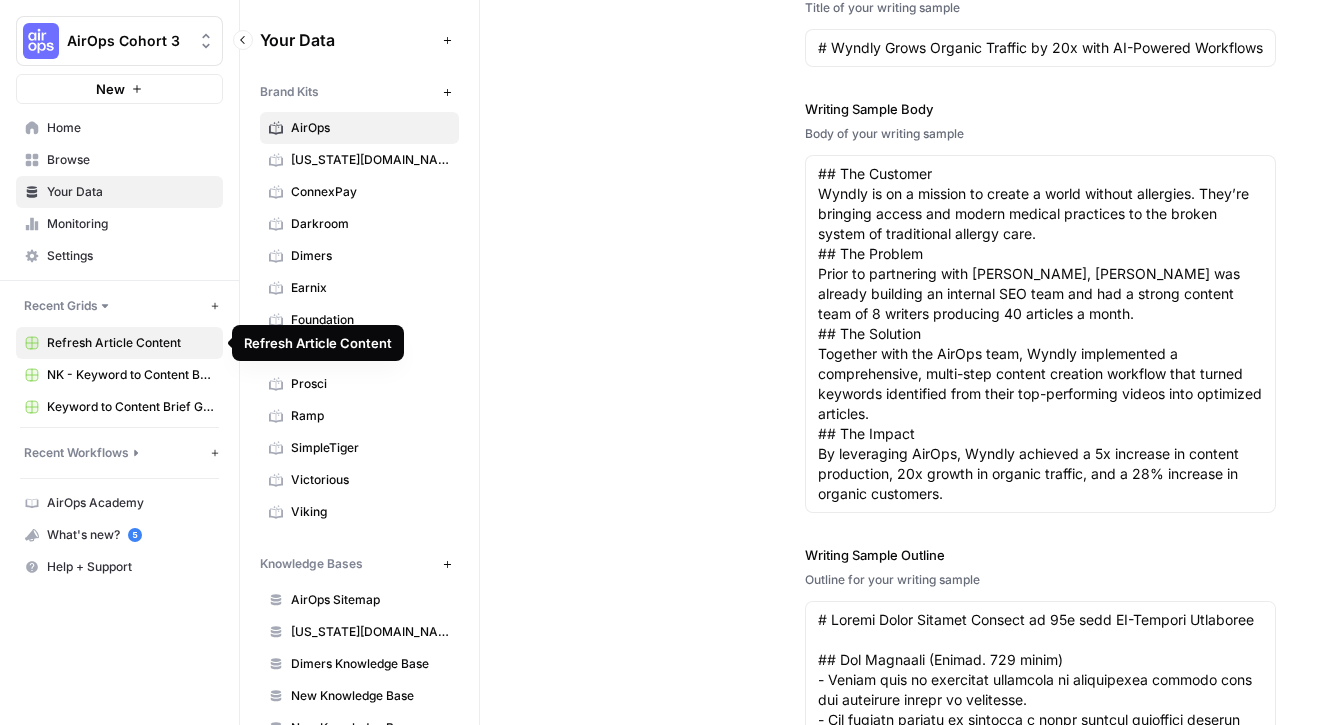 click on "Refresh Article Content" at bounding box center (130, 343) 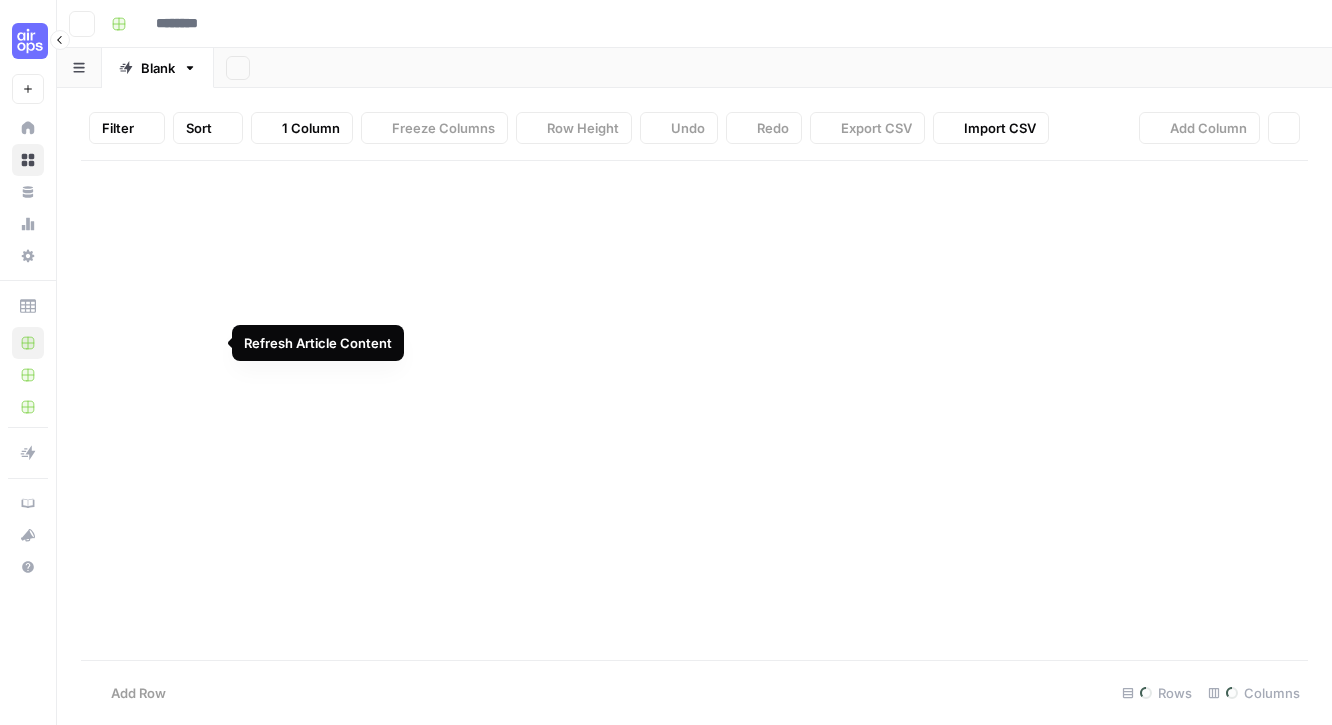 type on "**********" 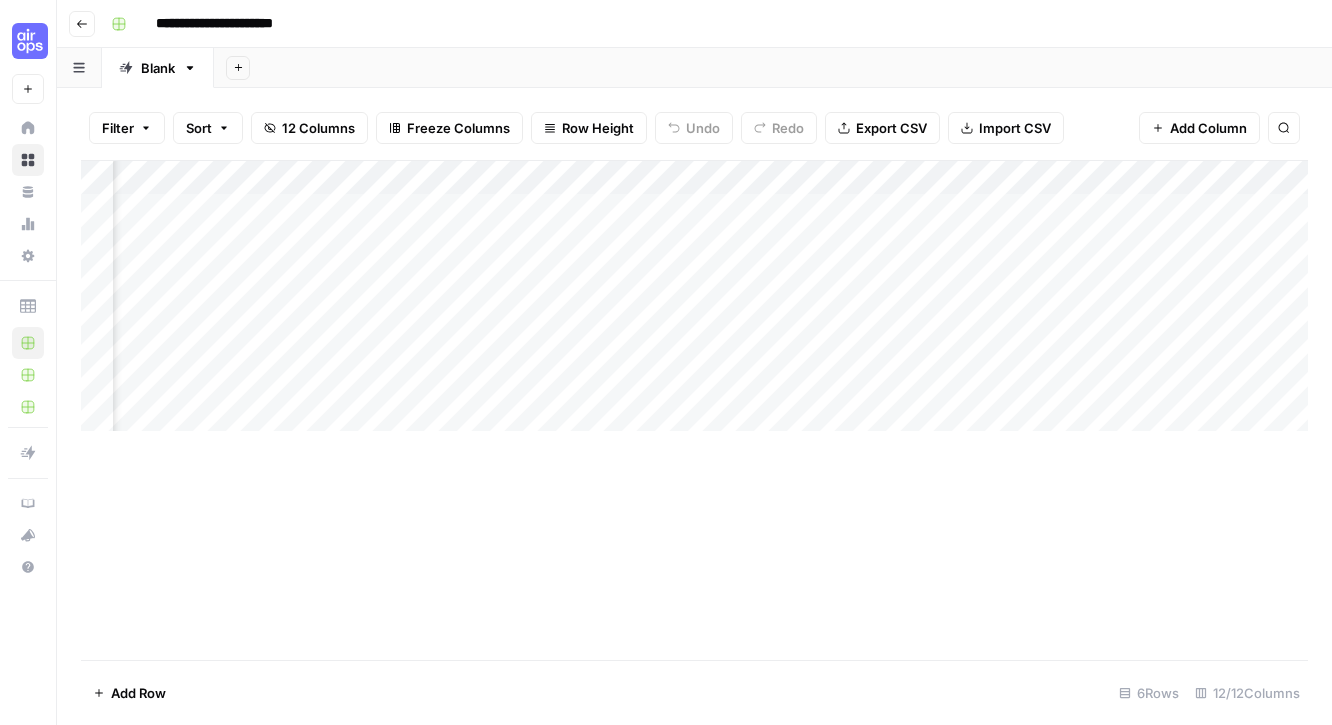 scroll, scrollTop: 0, scrollLeft: 435, axis: horizontal 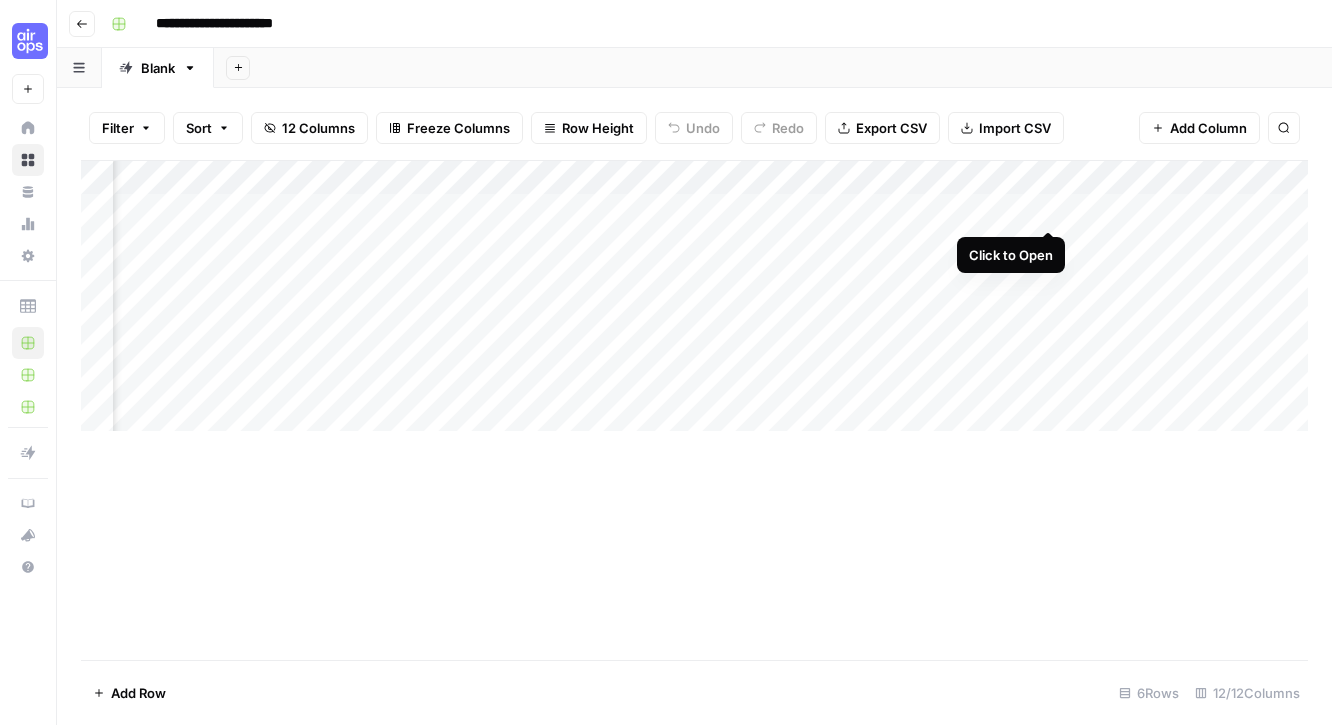 click on "Add Column" at bounding box center (694, 296) 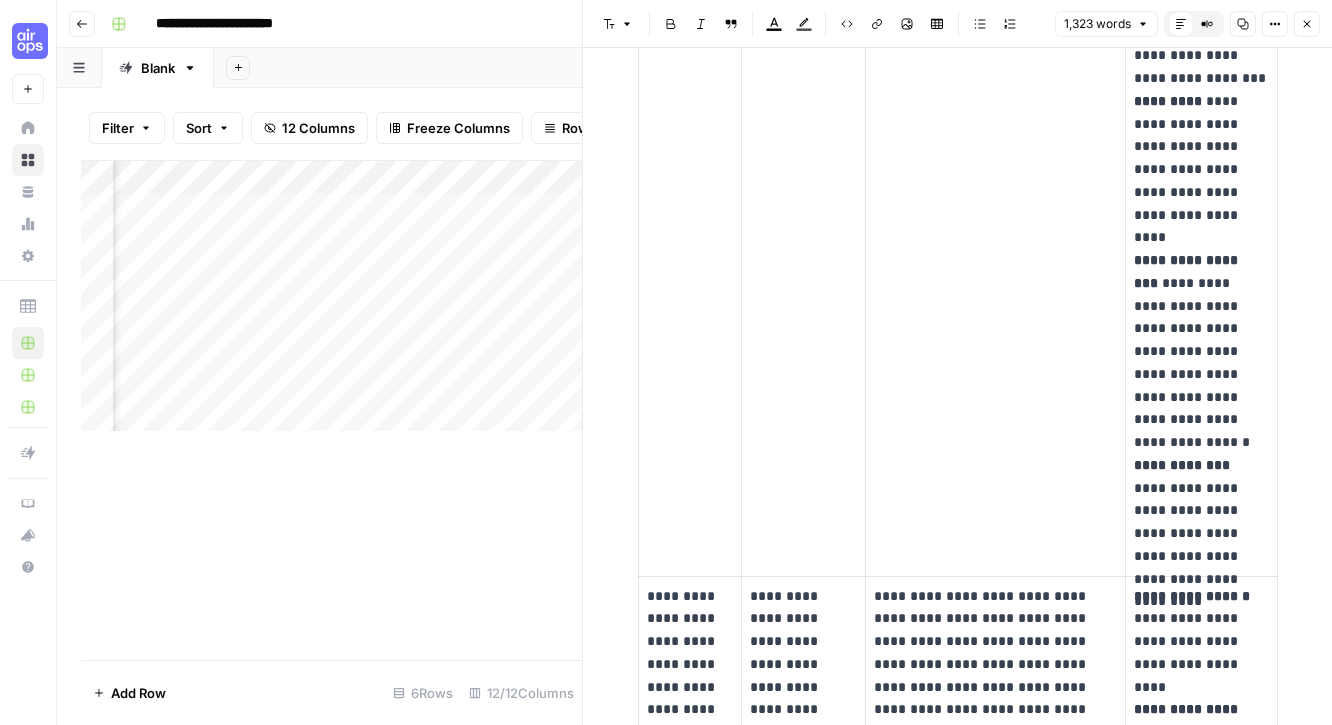 scroll, scrollTop: 997, scrollLeft: 0, axis: vertical 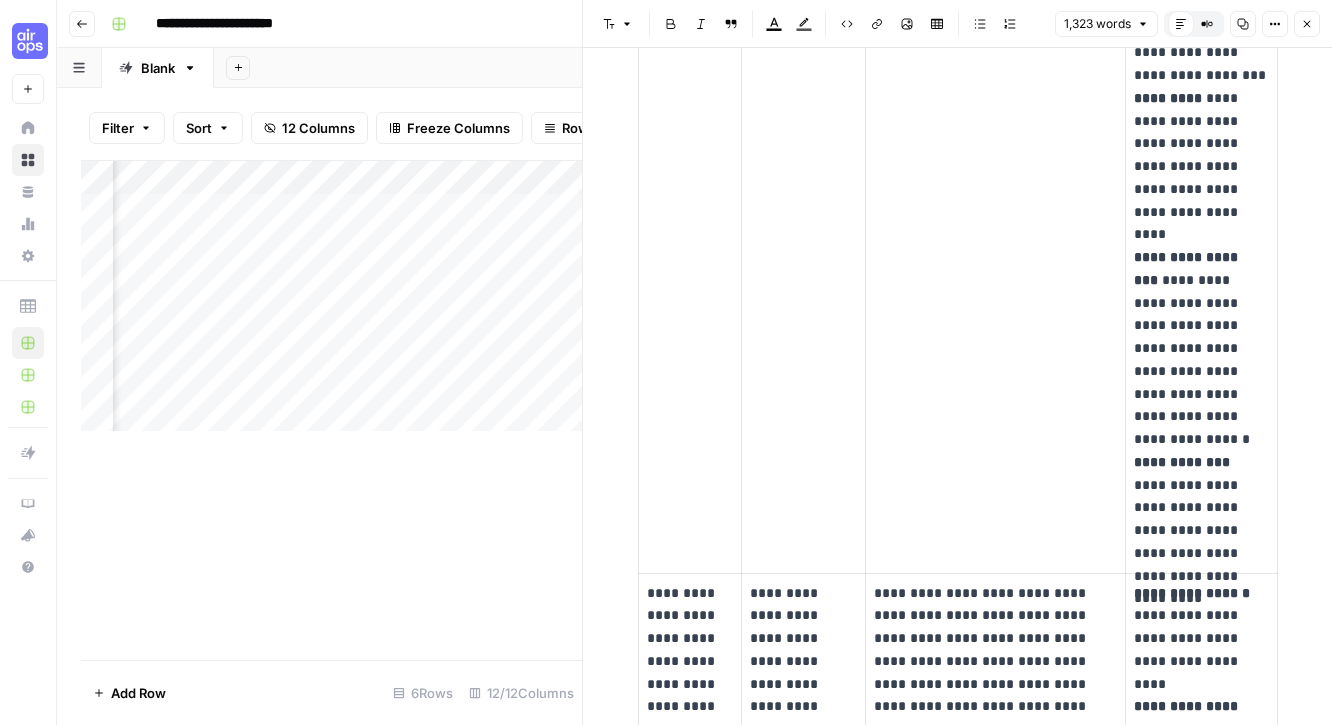 click on "Add Column" at bounding box center [331, 410] 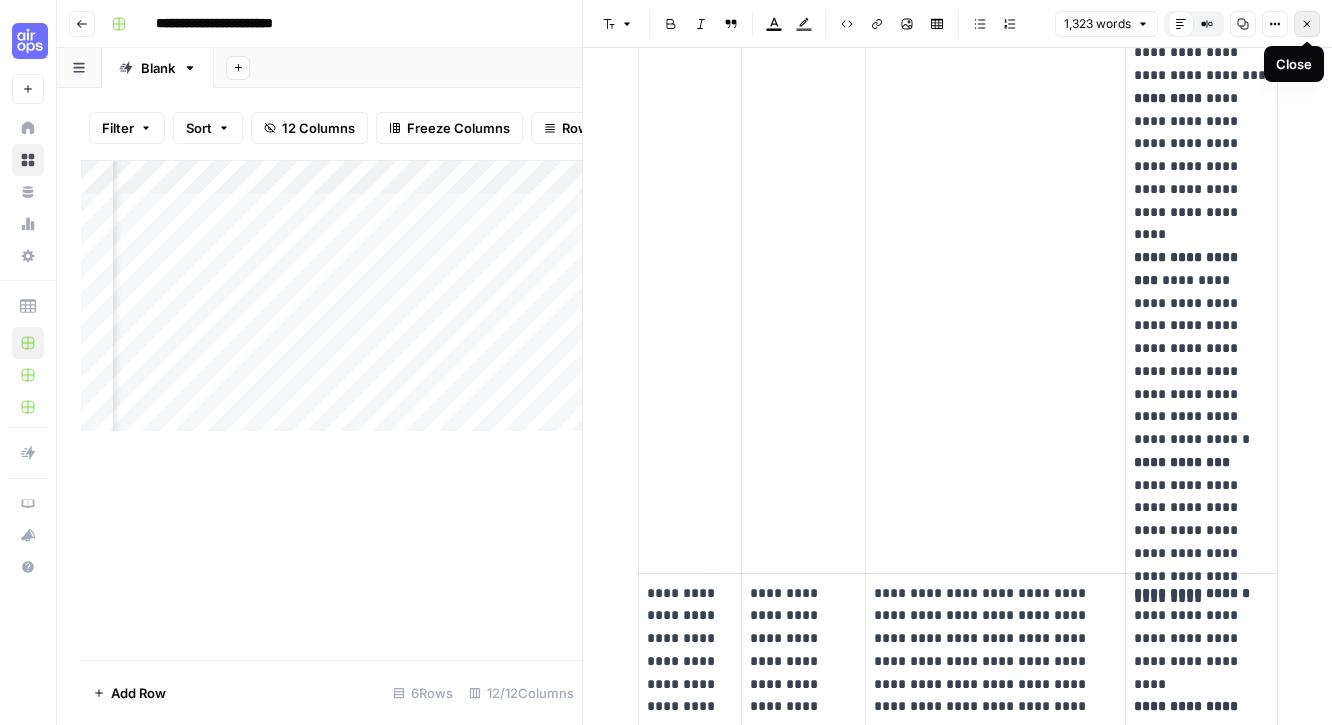 click on "Close" at bounding box center [1307, 24] 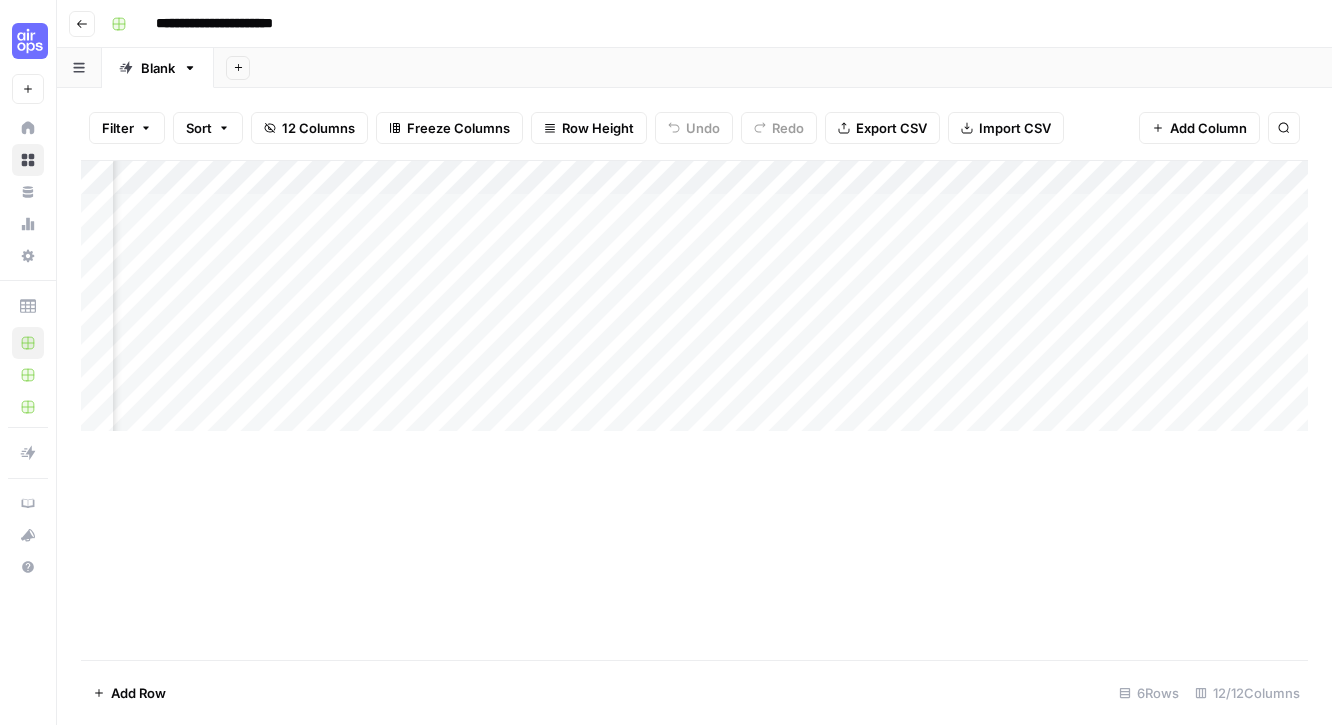 scroll, scrollTop: 0, scrollLeft: 1083, axis: horizontal 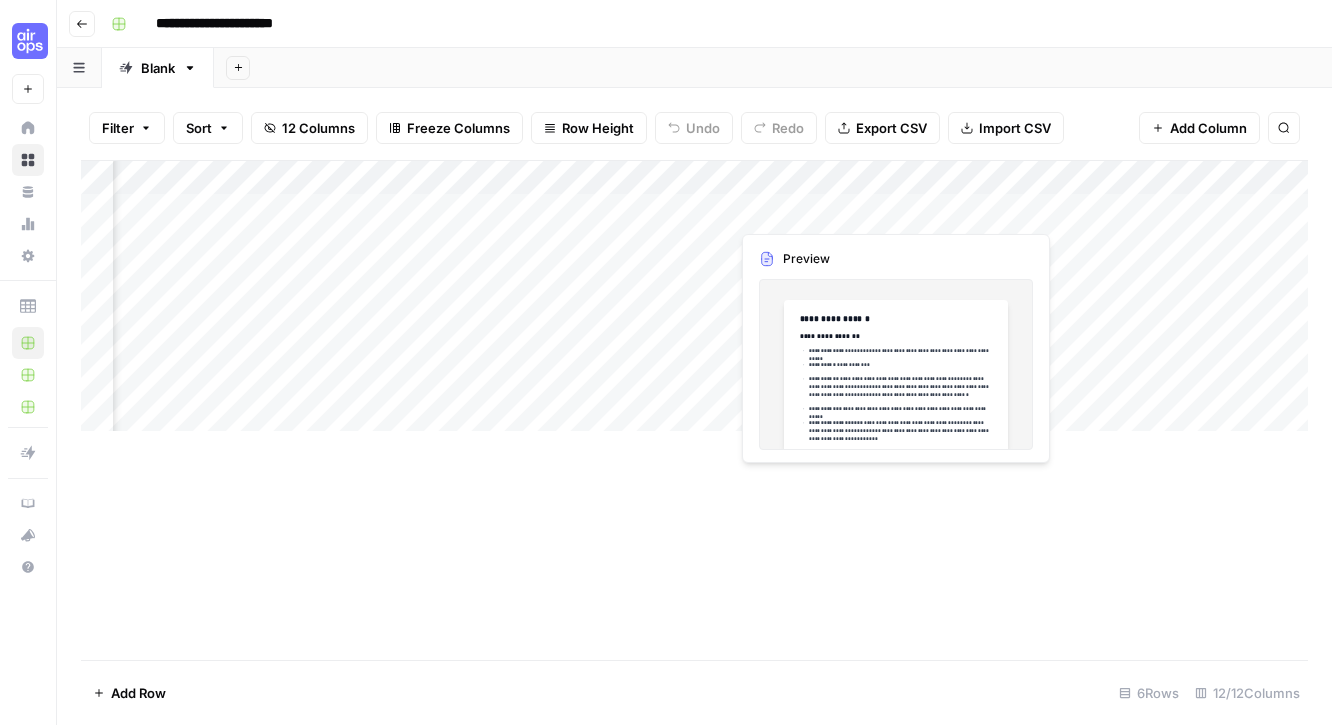 click on "Add Column" at bounding box center [694, 296] 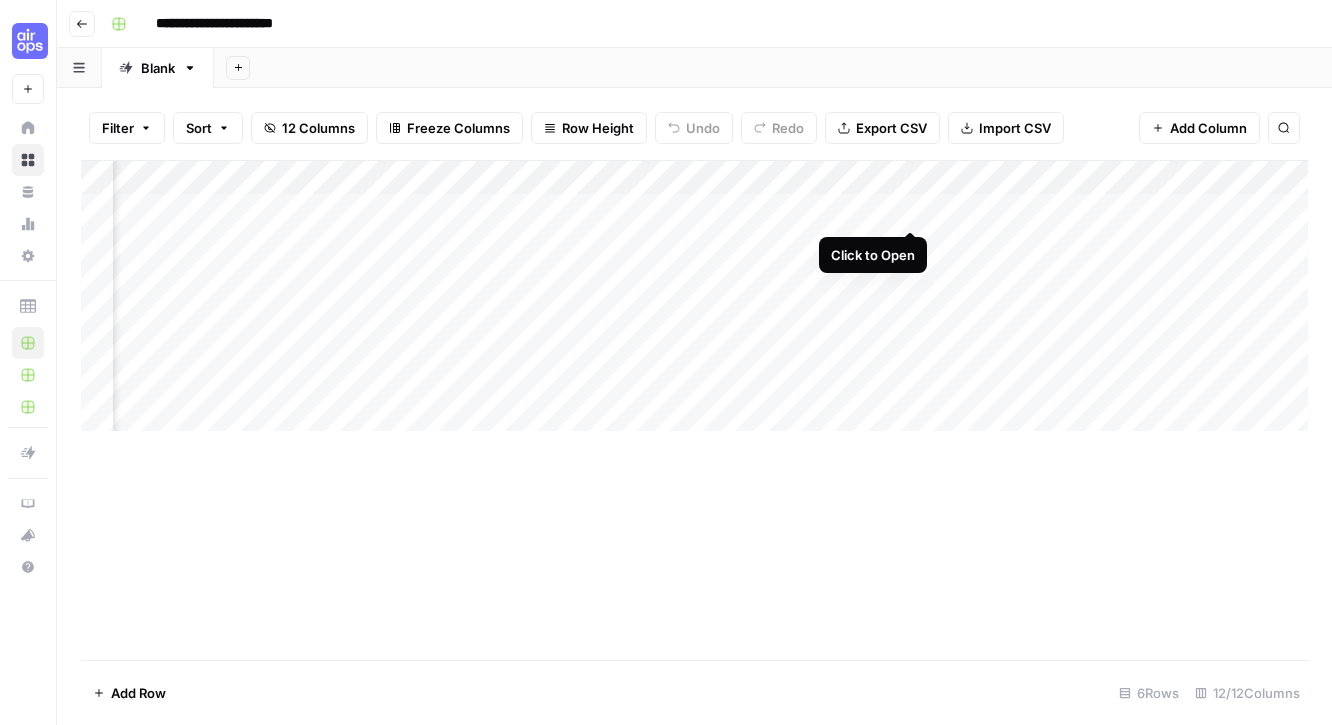 click on "Add Column" at bounding box center [694, 296] 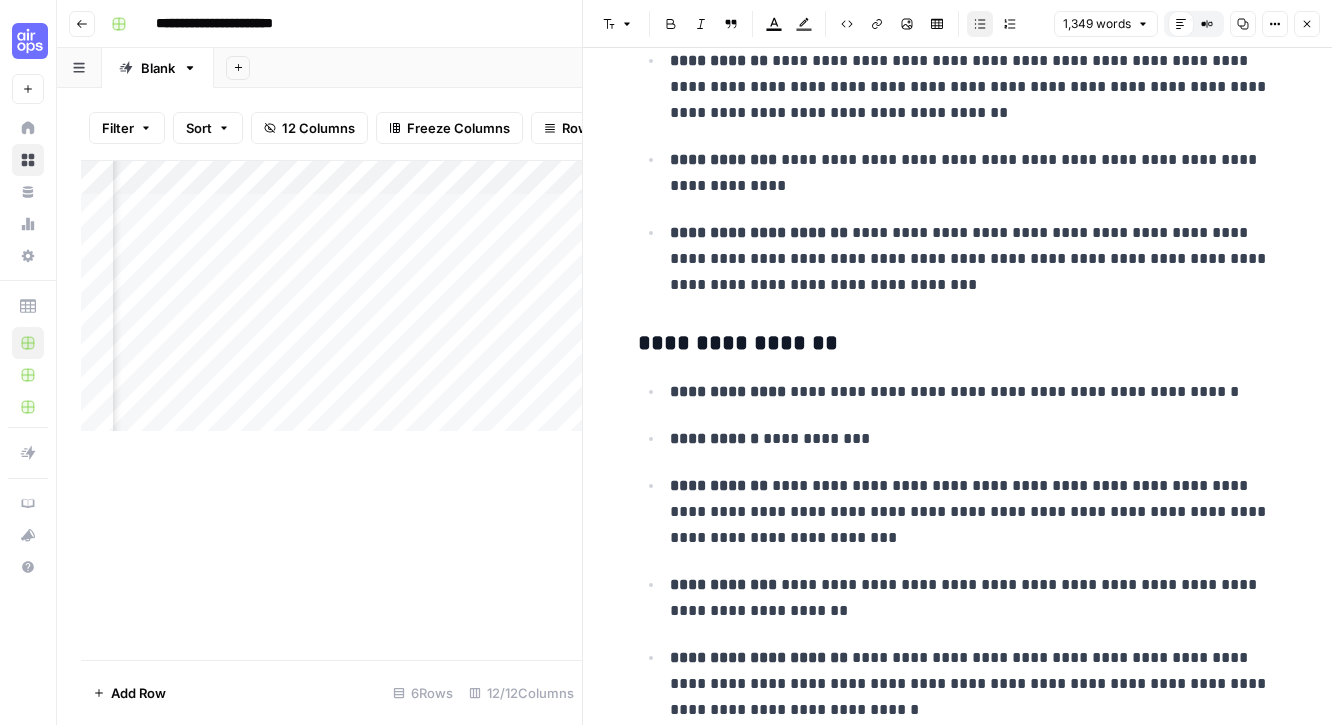 scroll, scrollTop: 3187, scrollLeft: 0, axis: vertical 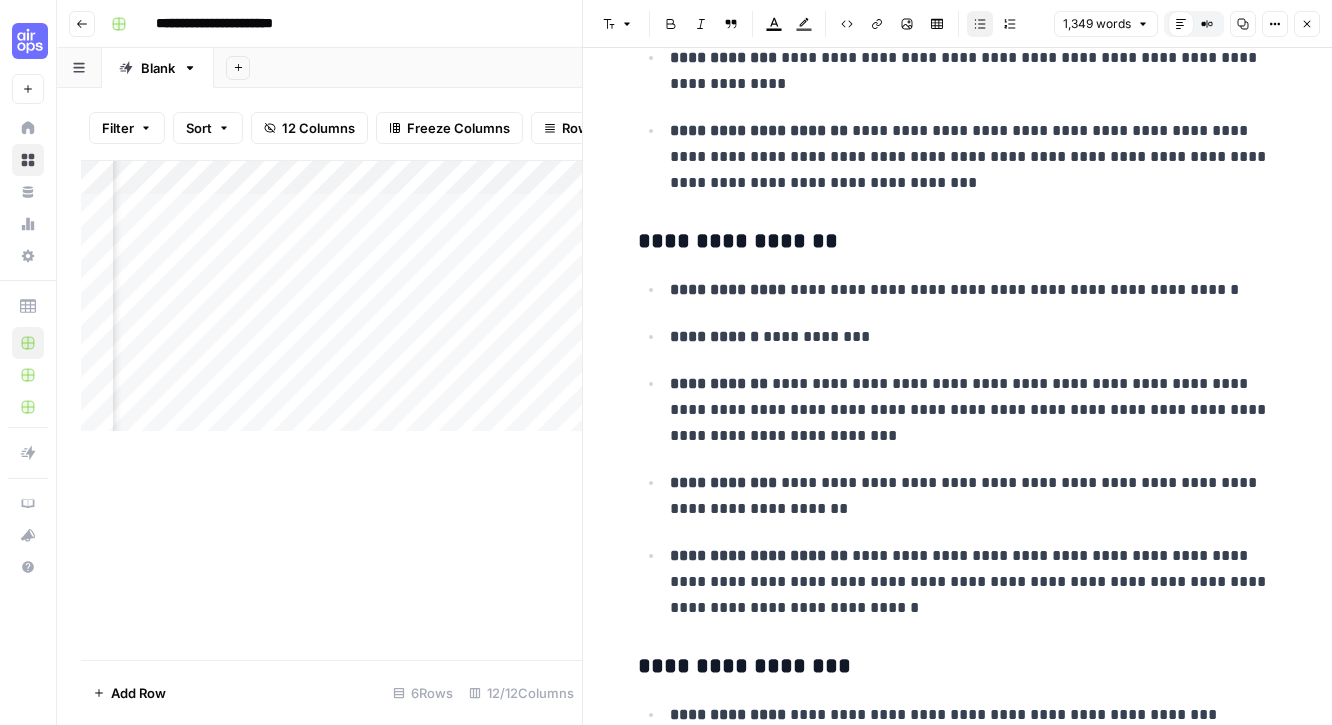 click on "Add Column" at bounding box center (331, 410) 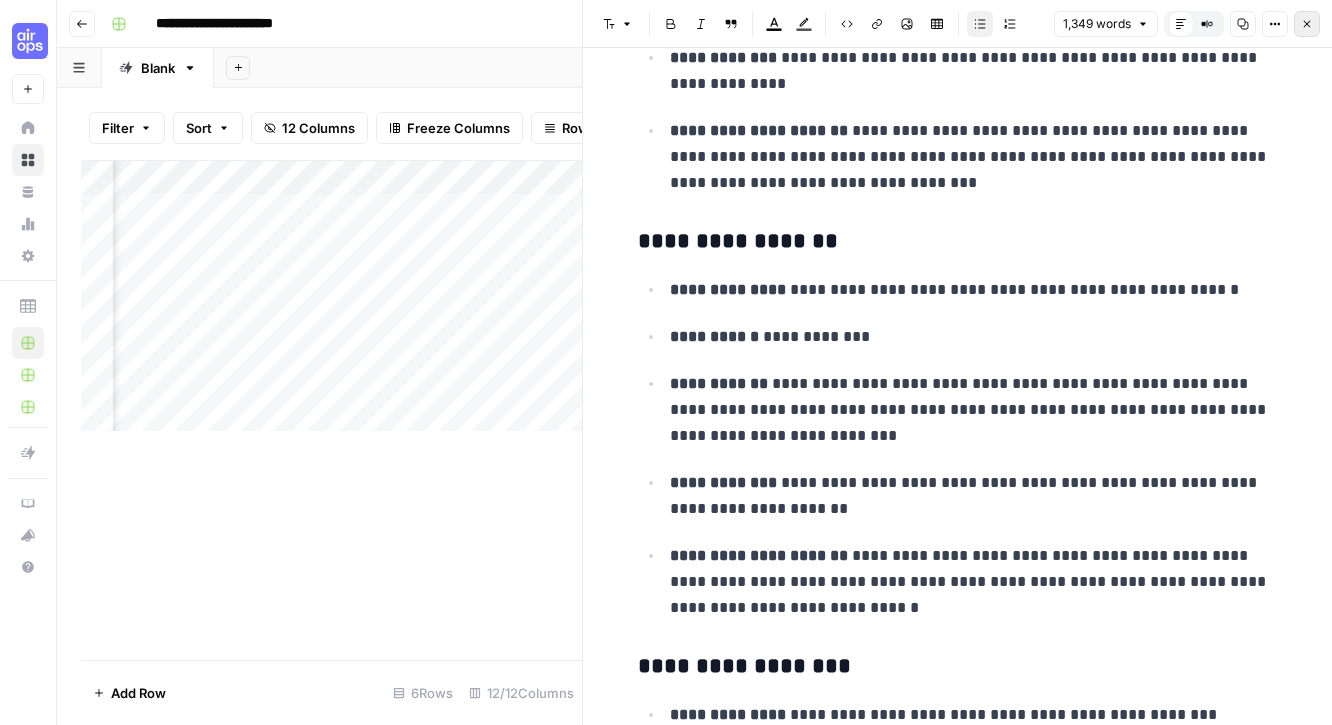 click 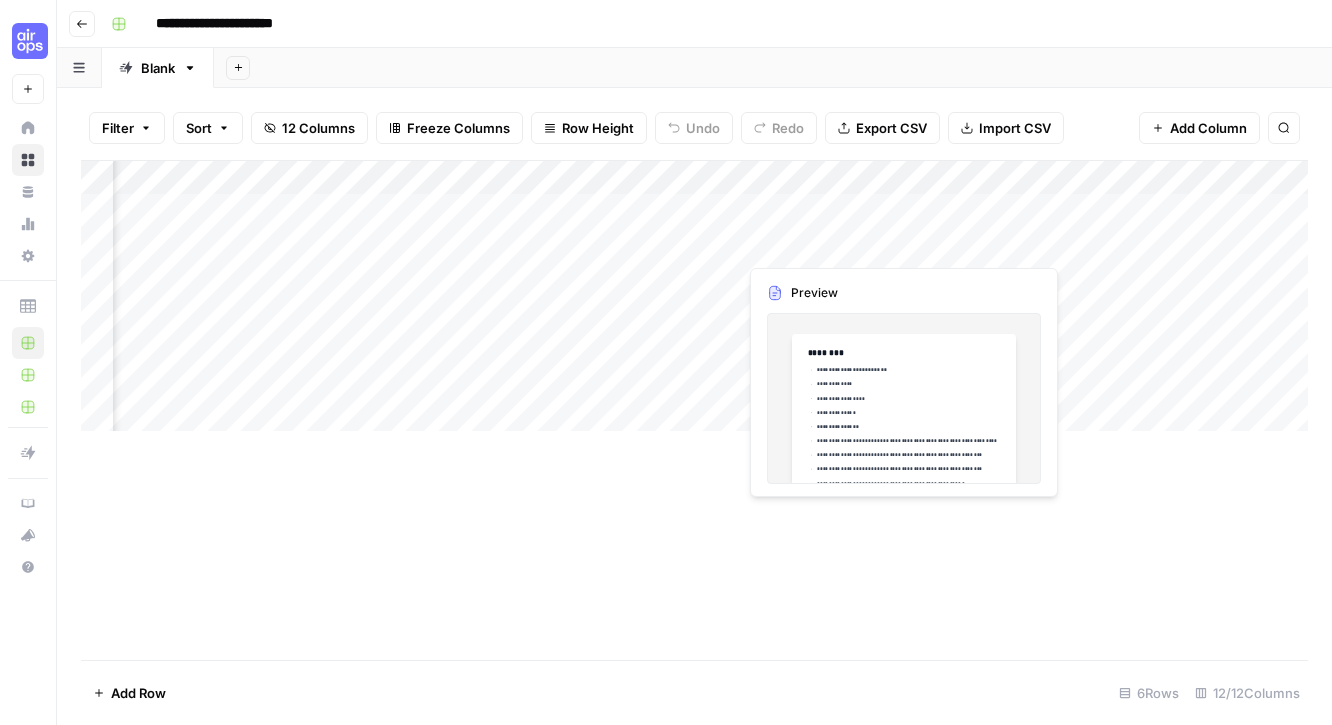 scroll, scrollTop: 0, scrollLeft: 1696, axis: horizontal 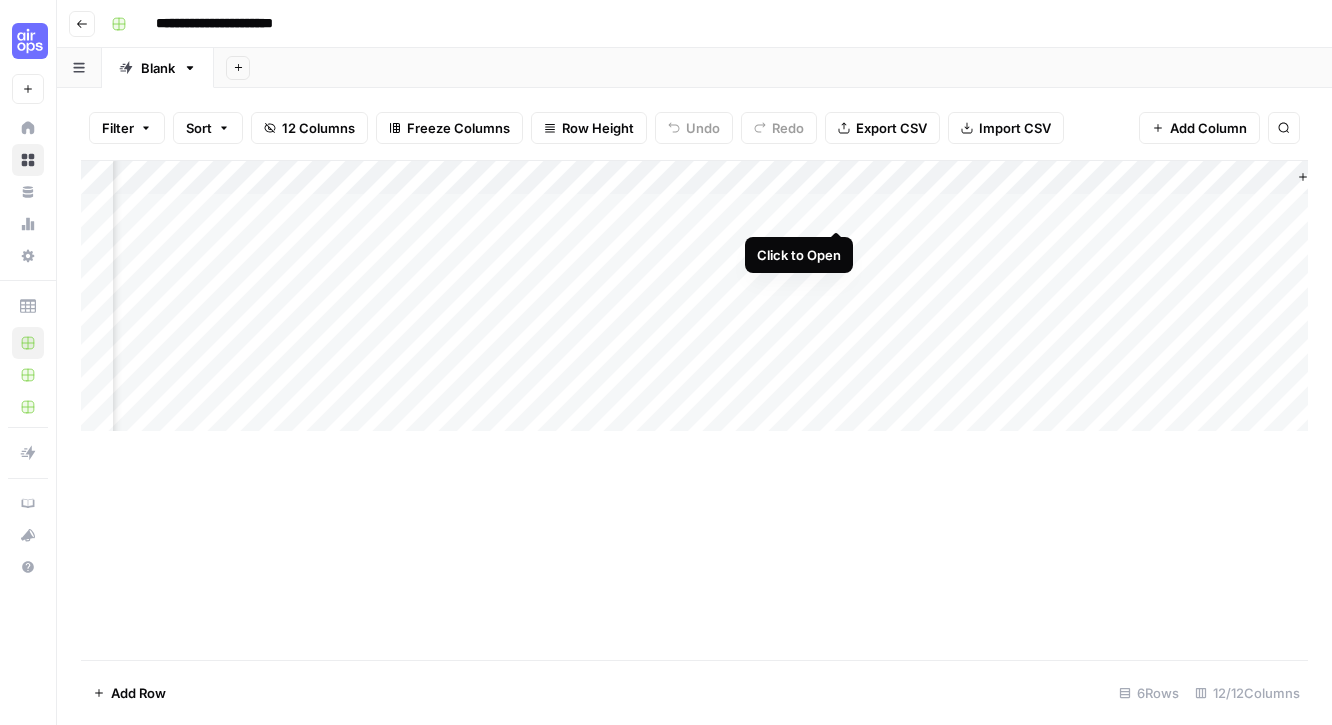 click on "Add Column" at bounding box center [694, 296] 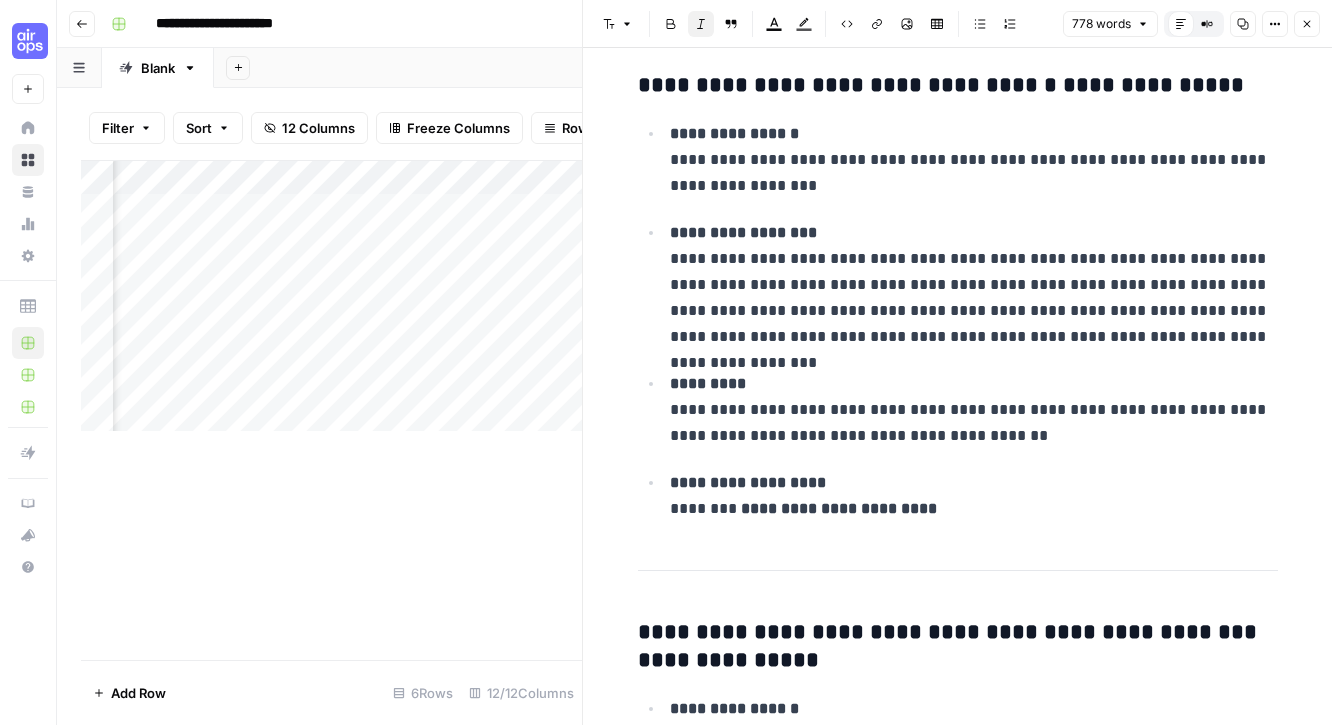 scroll, scrollTop: 902, scrollLeft: 0, axis: vertical 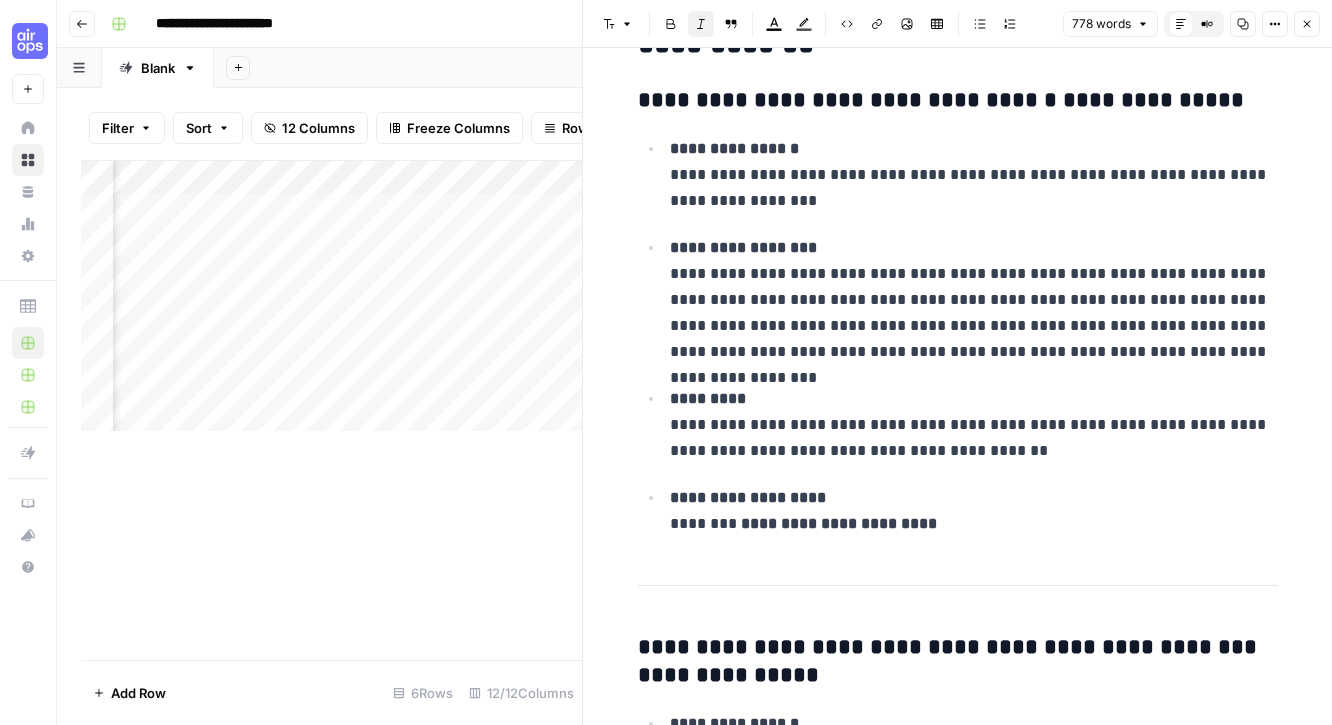 click on "Add Column" at bounding box center (331, 410) 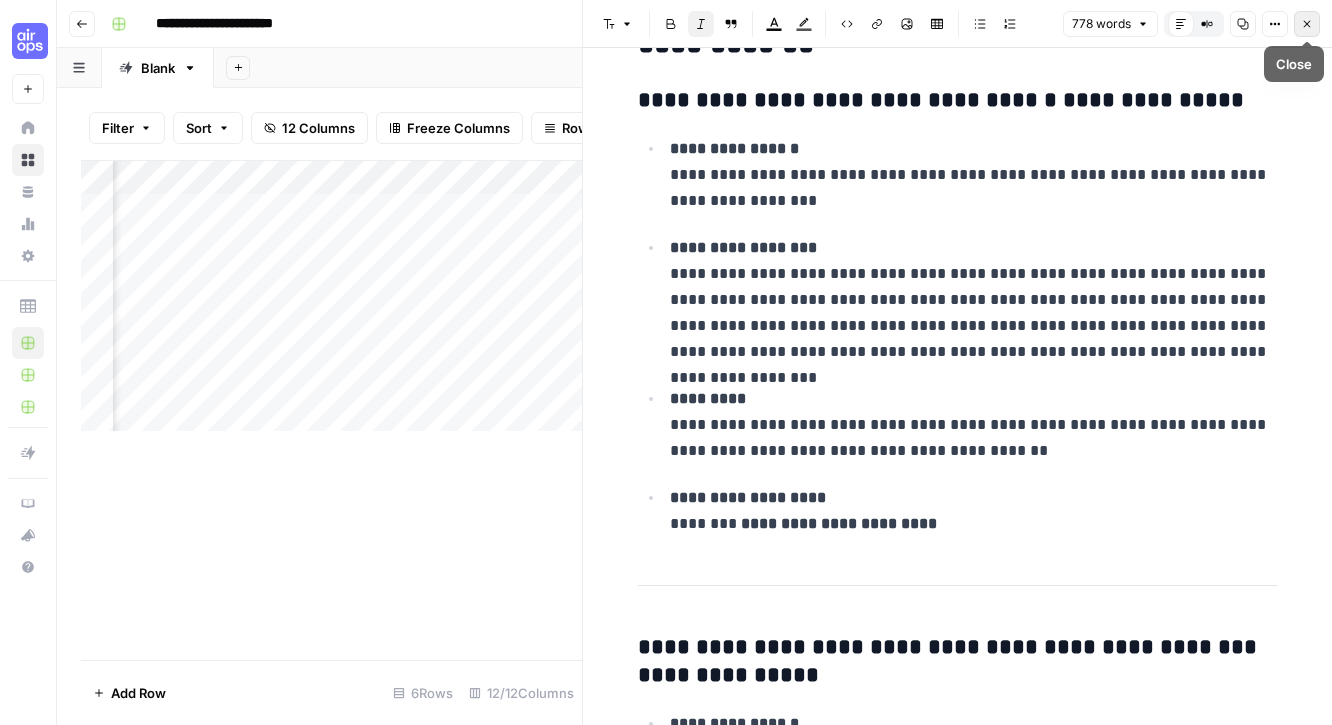 click on "Close" at bounding box center [1307, 24] 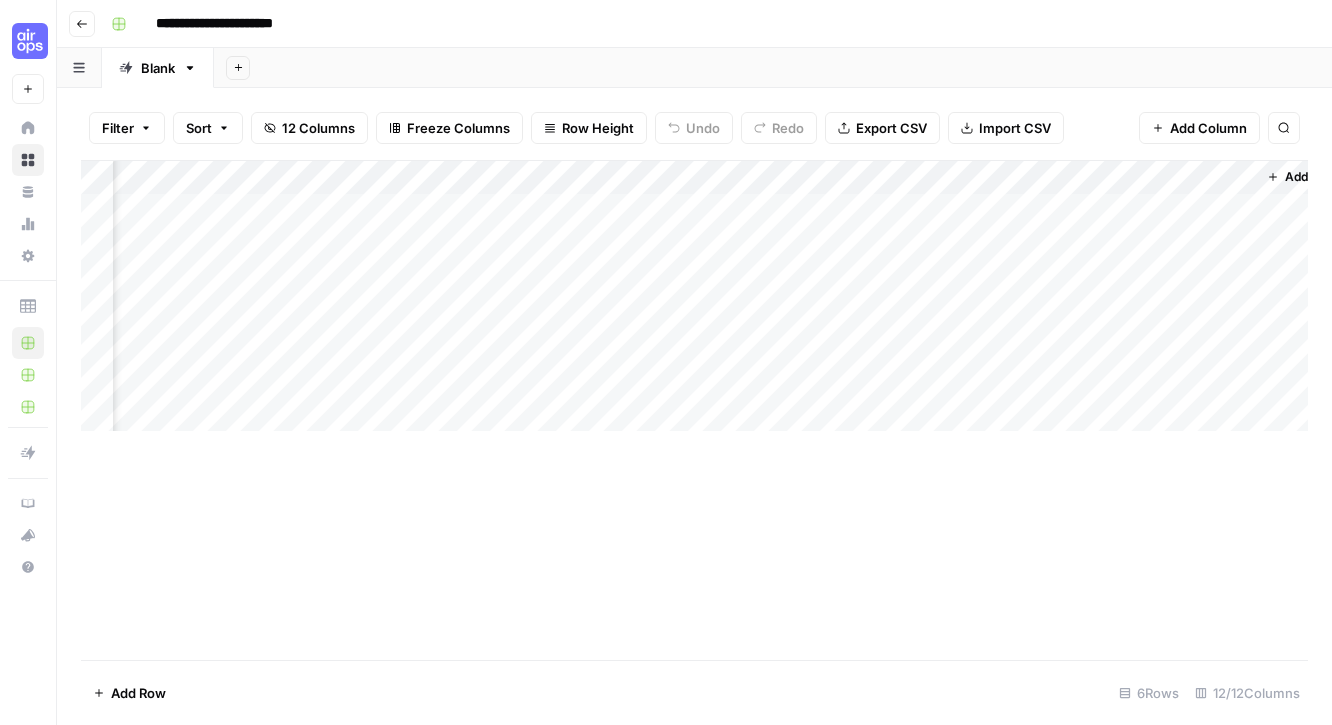 scroll, scrollTop: 0, scrollLeft: 1785, axis: horizontal 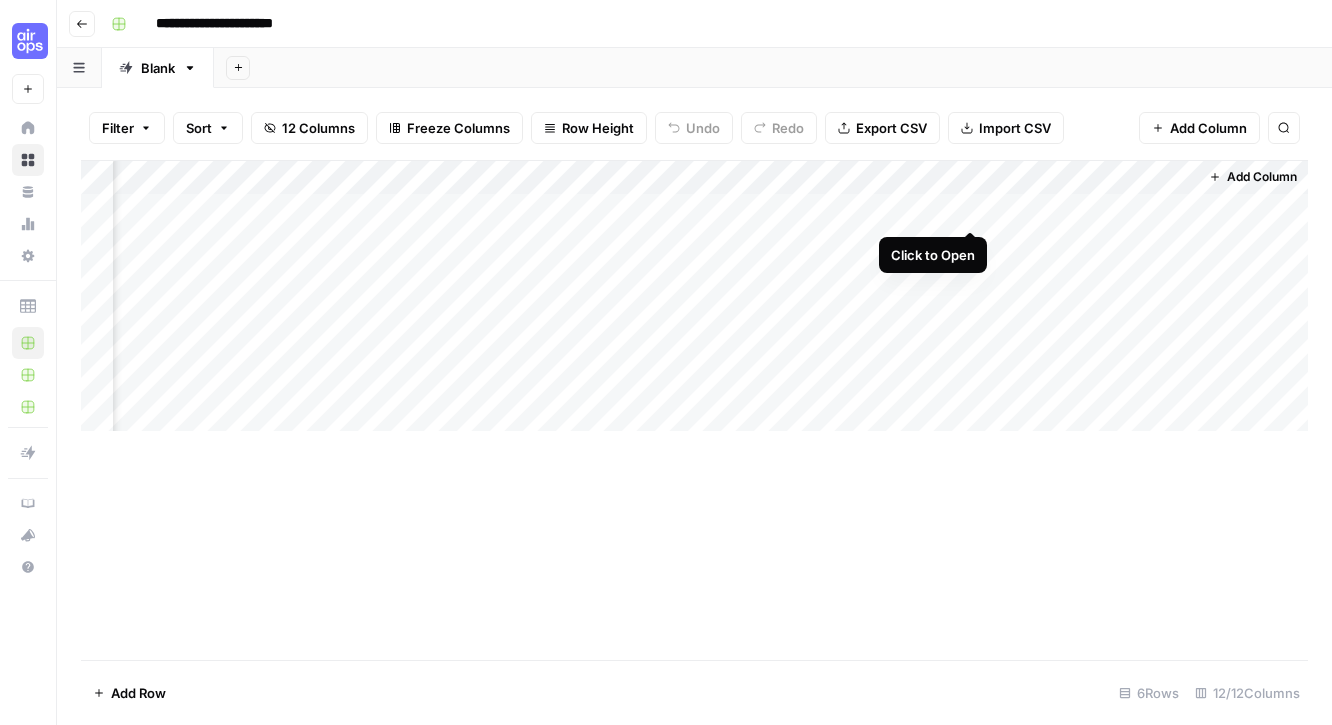 click on "Add Column" at bounding box center (694, 296) 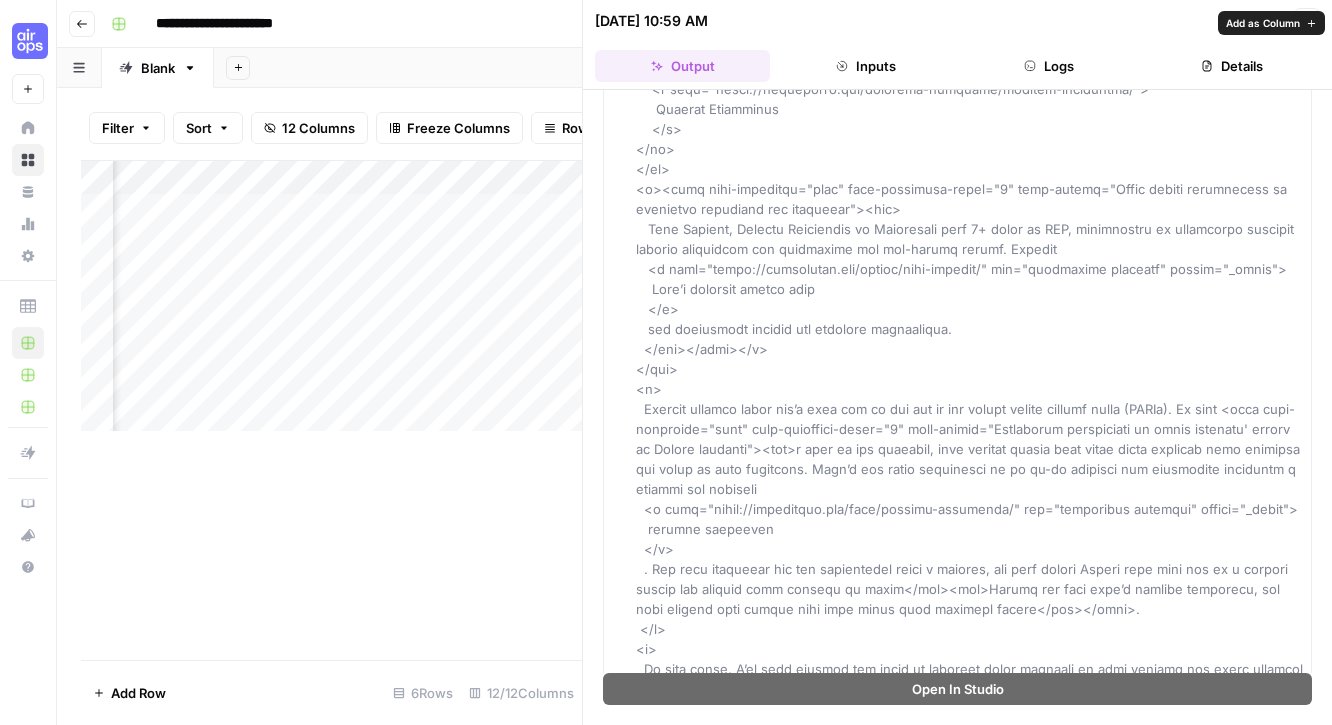 scroll, scrollTop: 894, scrollLeft: 0, axis: vertical 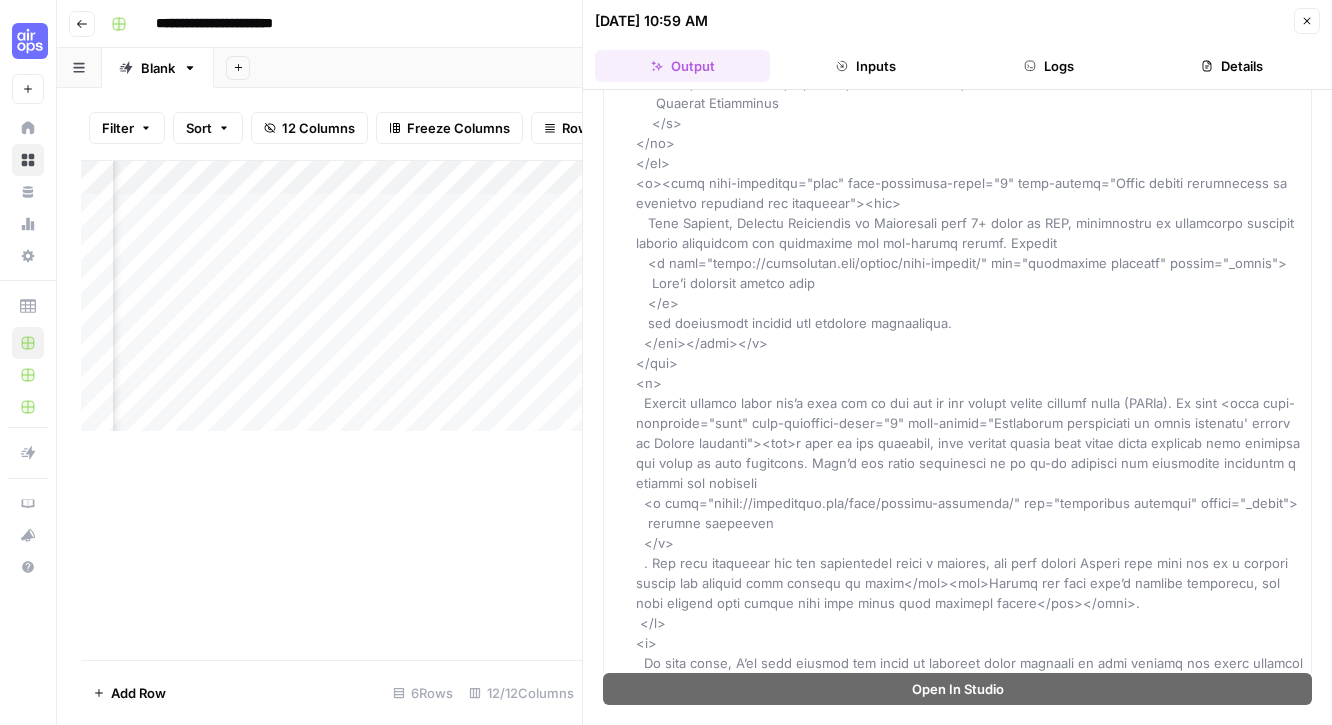 click on "Add Column" at bounding box center [331, 410] 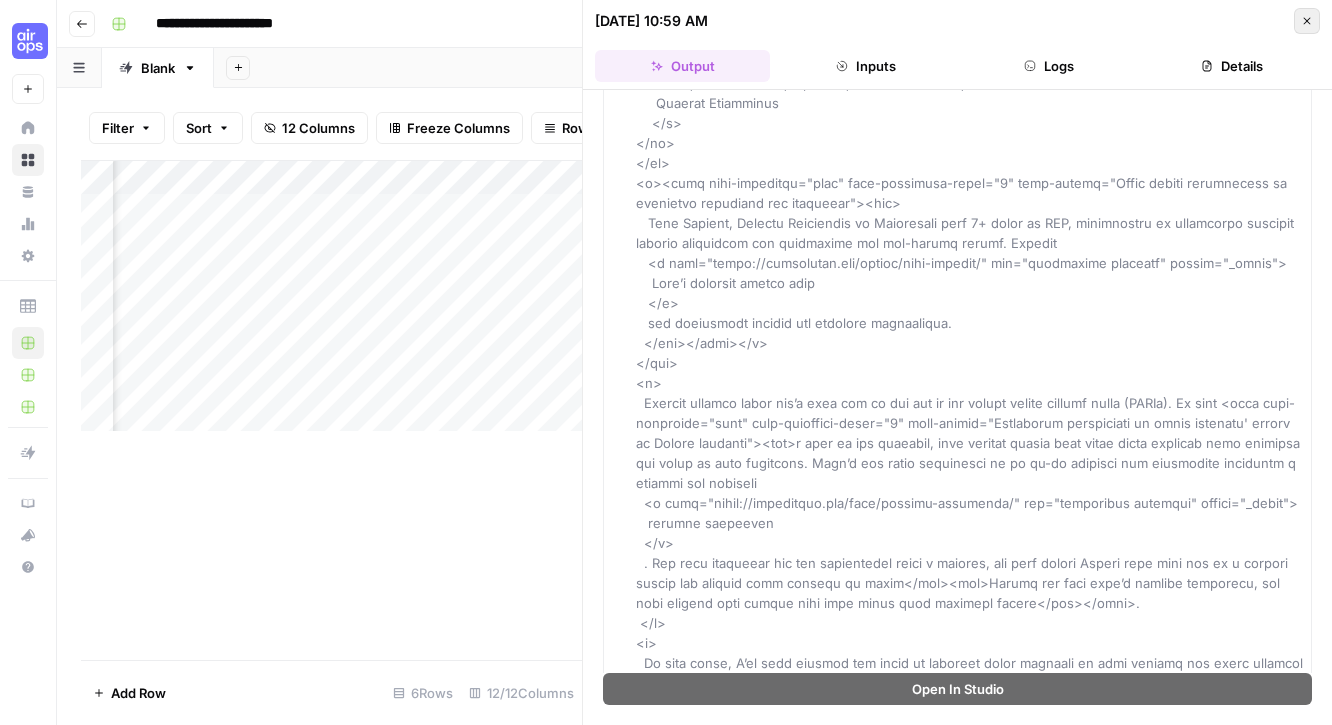 click on "Close" at bounding box center (1307, 21) 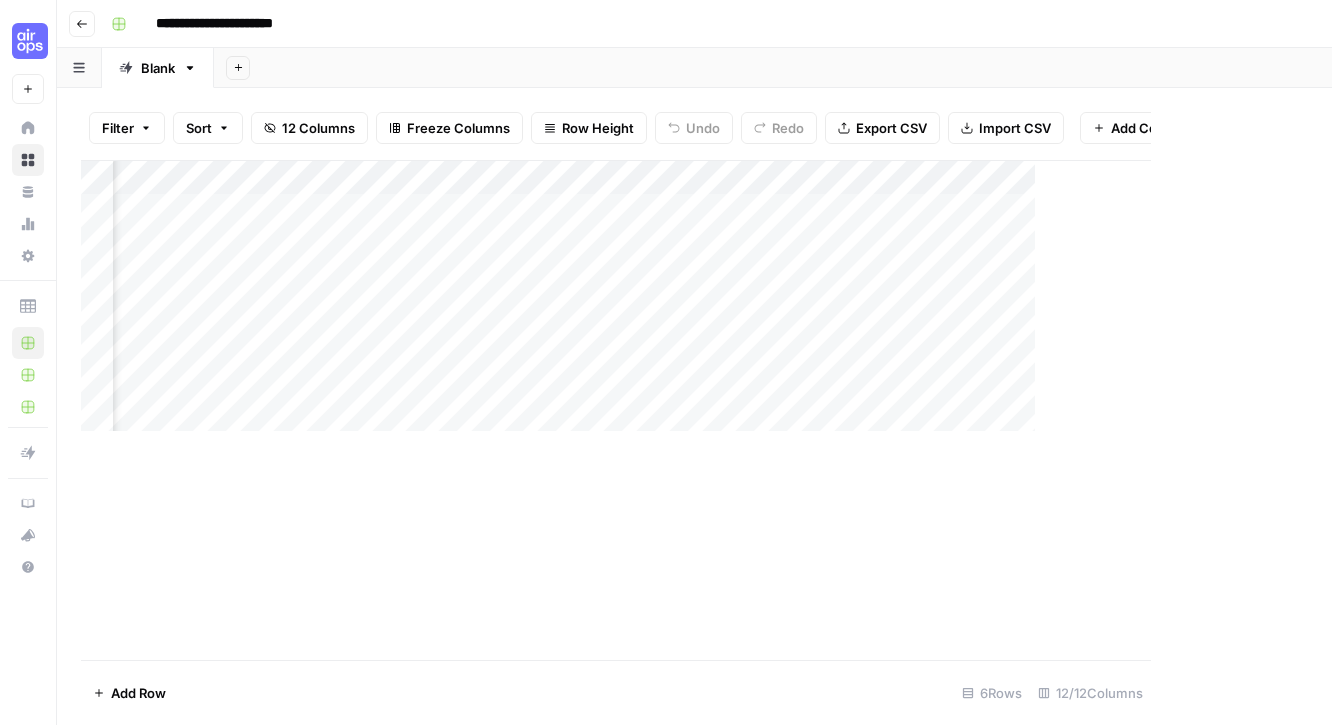 scroll, scrollTop: 0, scrollLeft: 1761, axis: horizontal 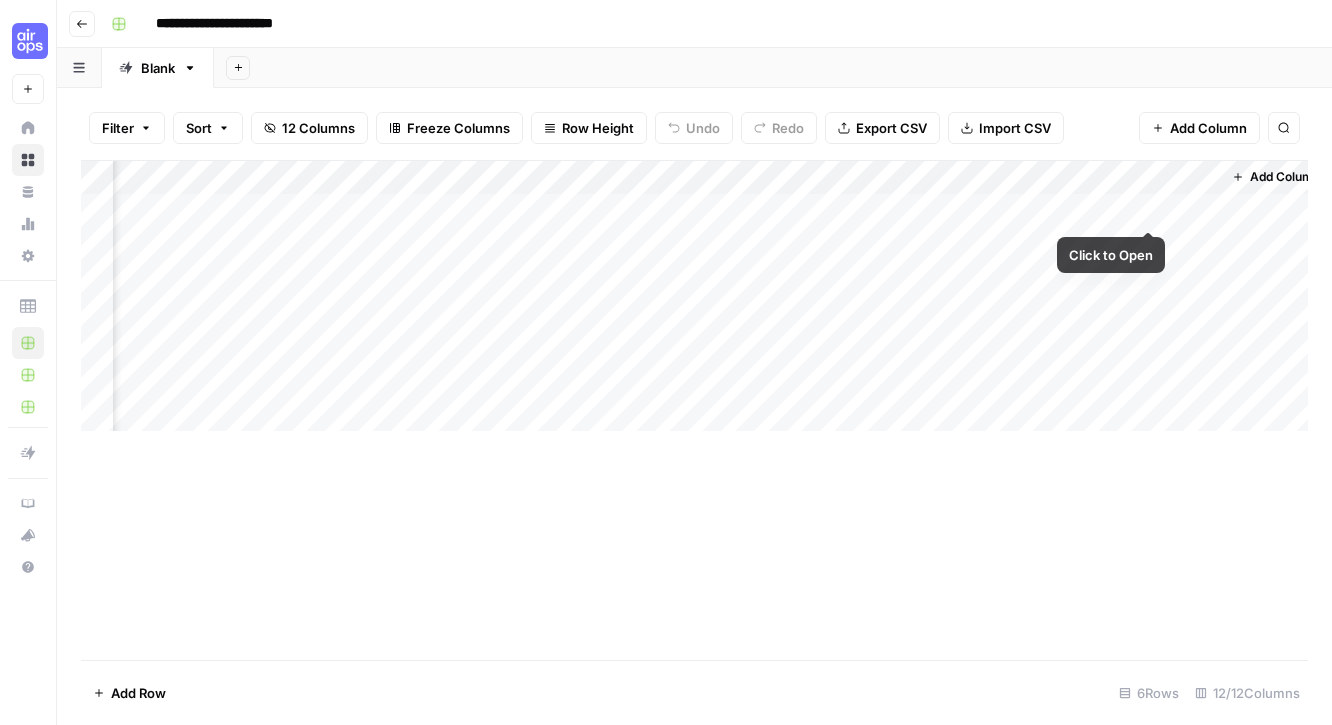 click on "Add Column" at bounding box center [694, 296] 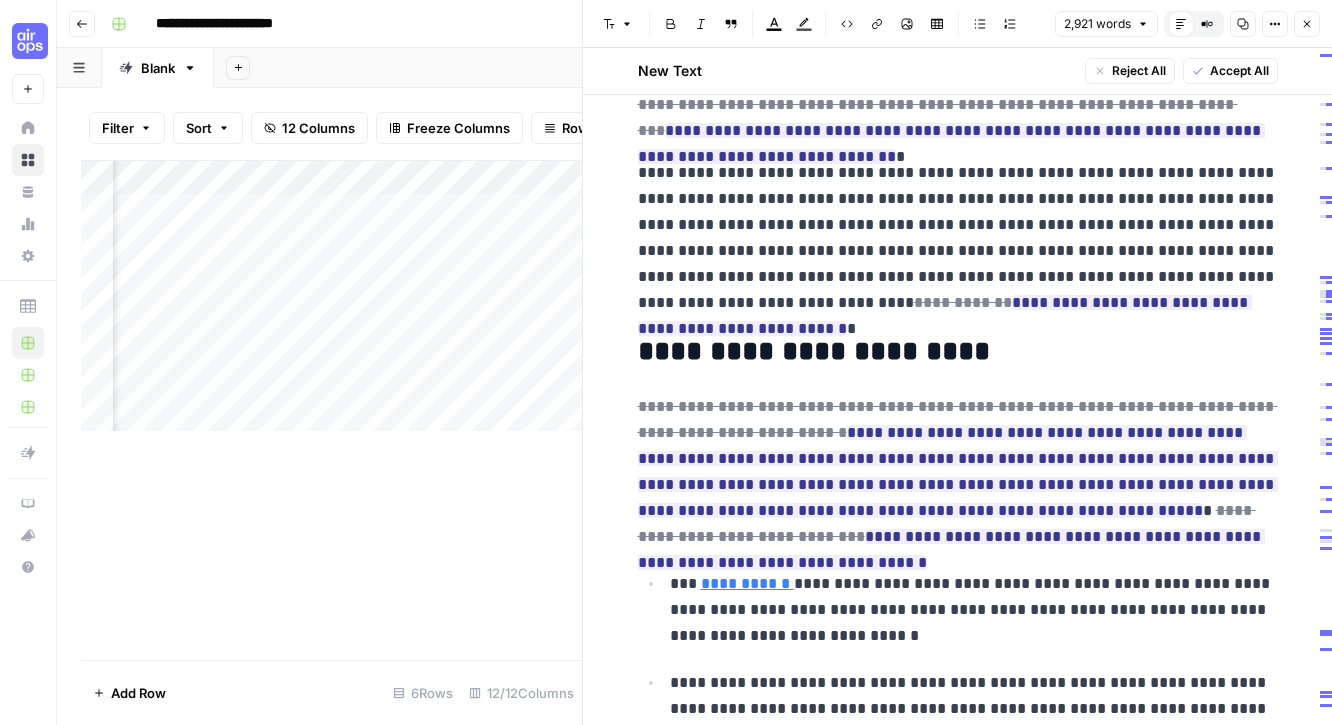 scroll, scrollTop: 810, scrollLeft: 0, axis: vertical 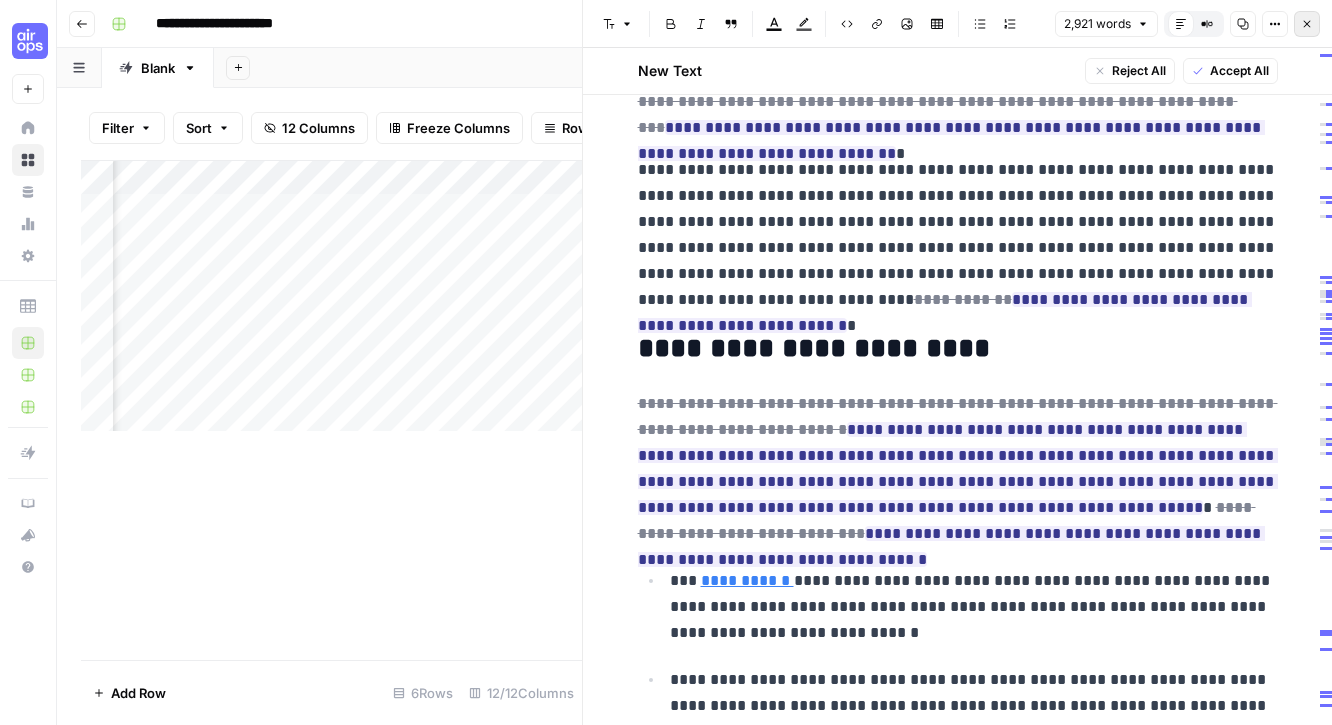 click on "Close" at bounding box center [1307, 24] 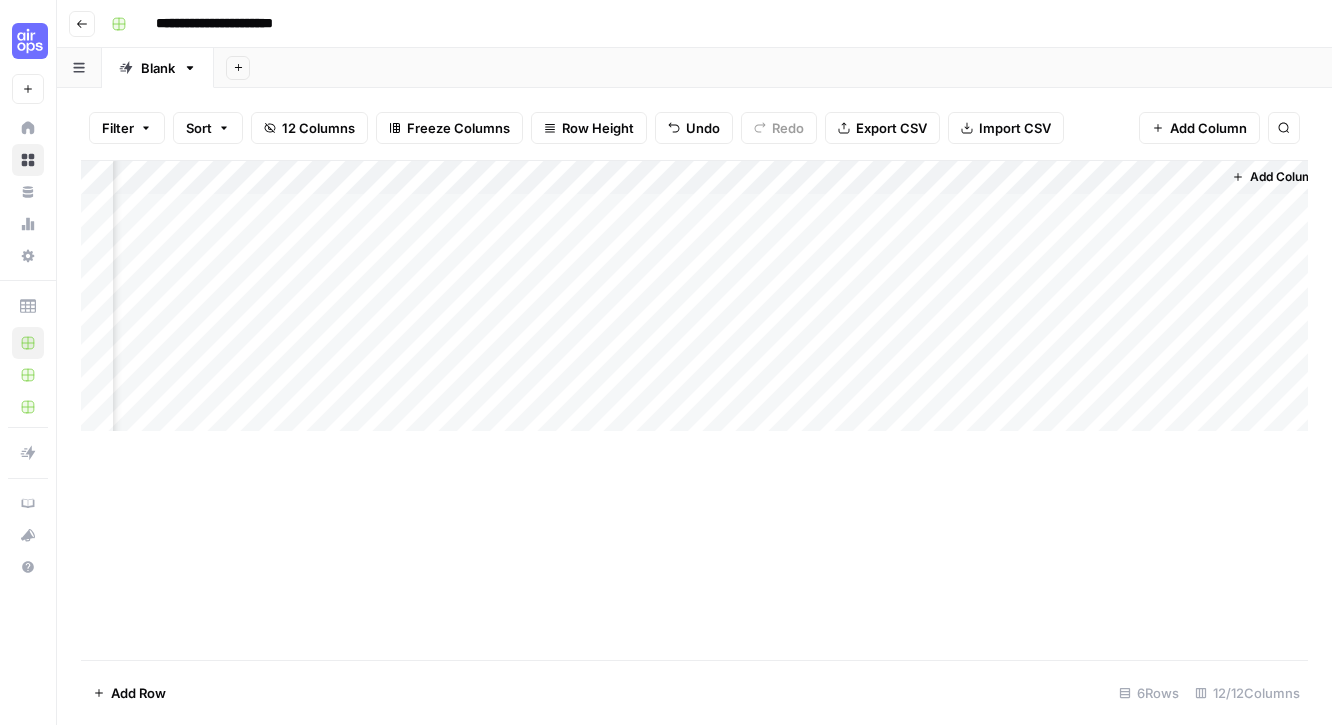 click on "Add Column" at bounding box center (694, 296) 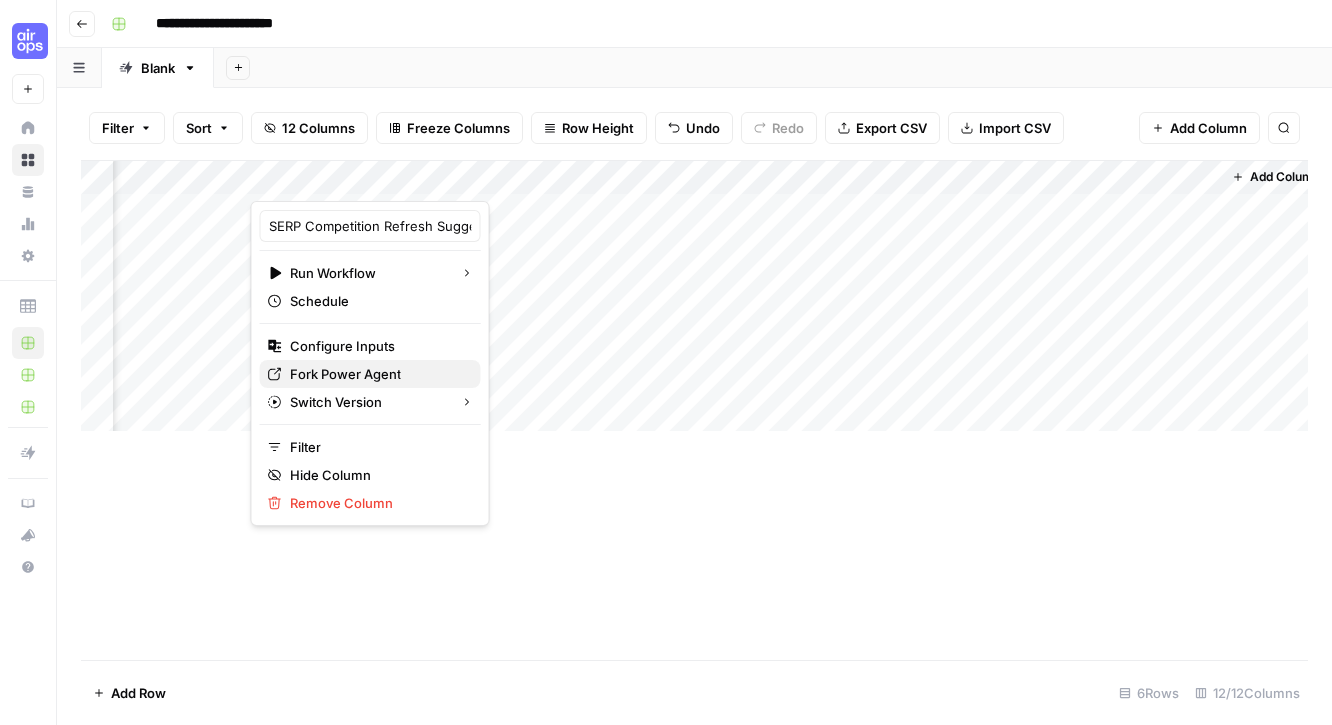 click on "Fork Power Agent" at bounding box center (345, 374) 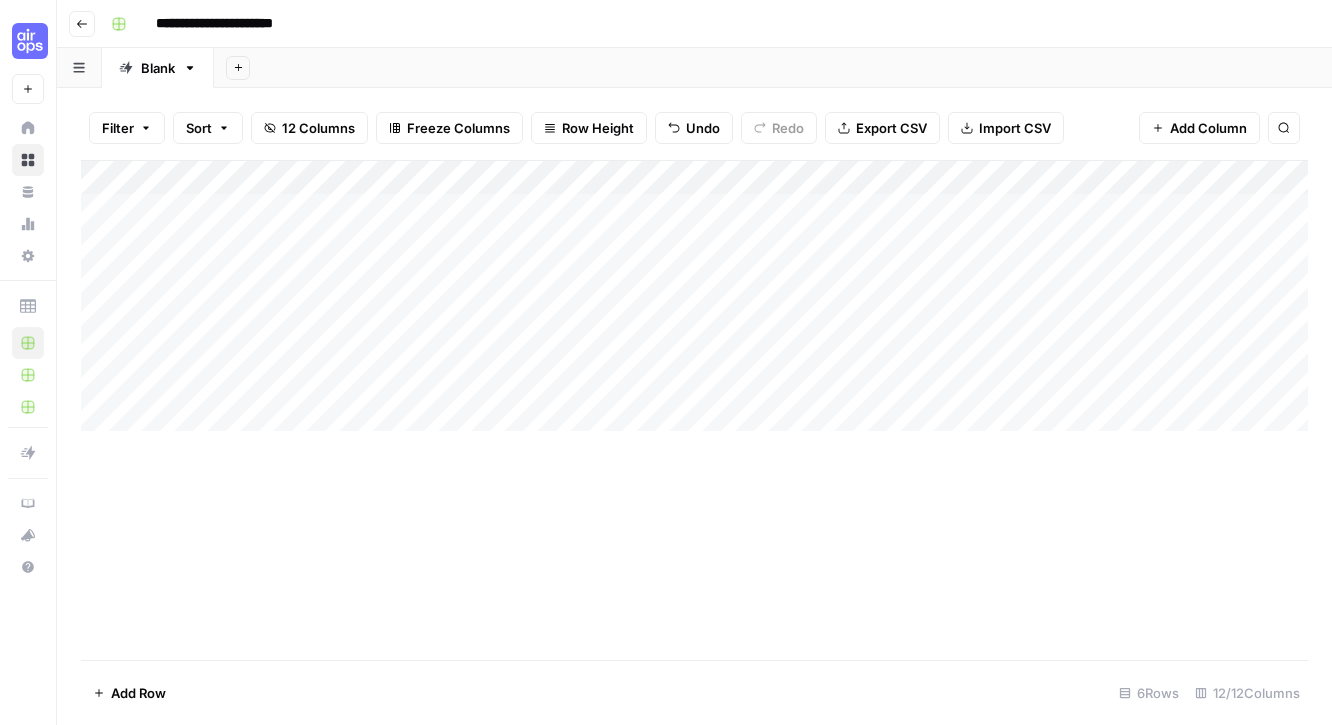 scroll, scrollTop: 0, scrollLeft: 0, axis: both 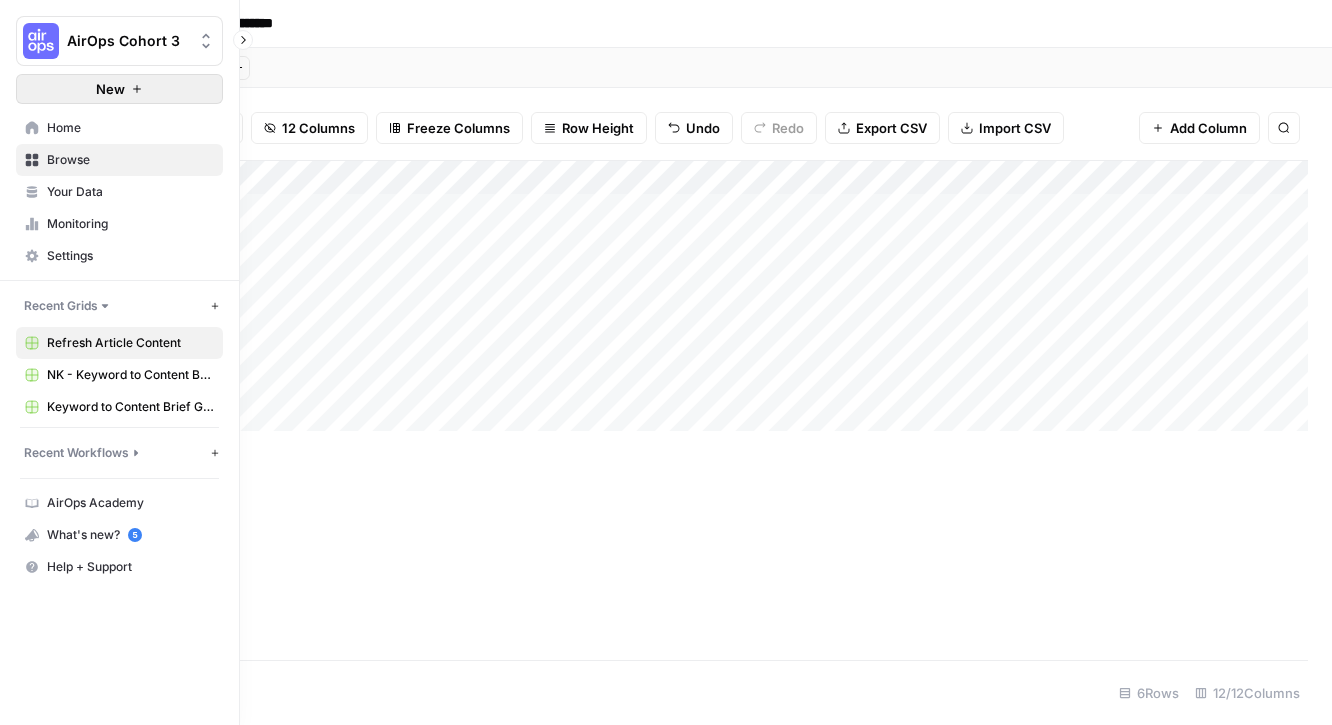 click on "New" at bounding box center (119, 89) 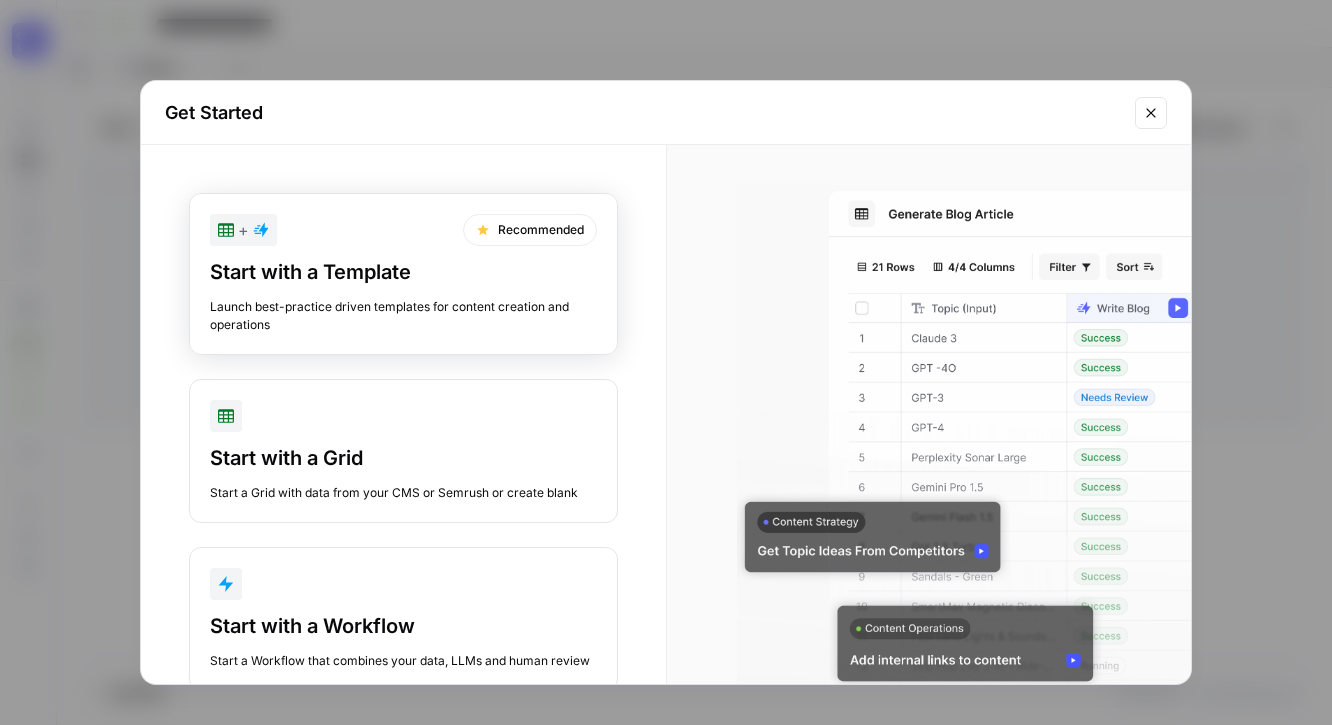 click on "Start with a Template" at bounding box center (403, 272) 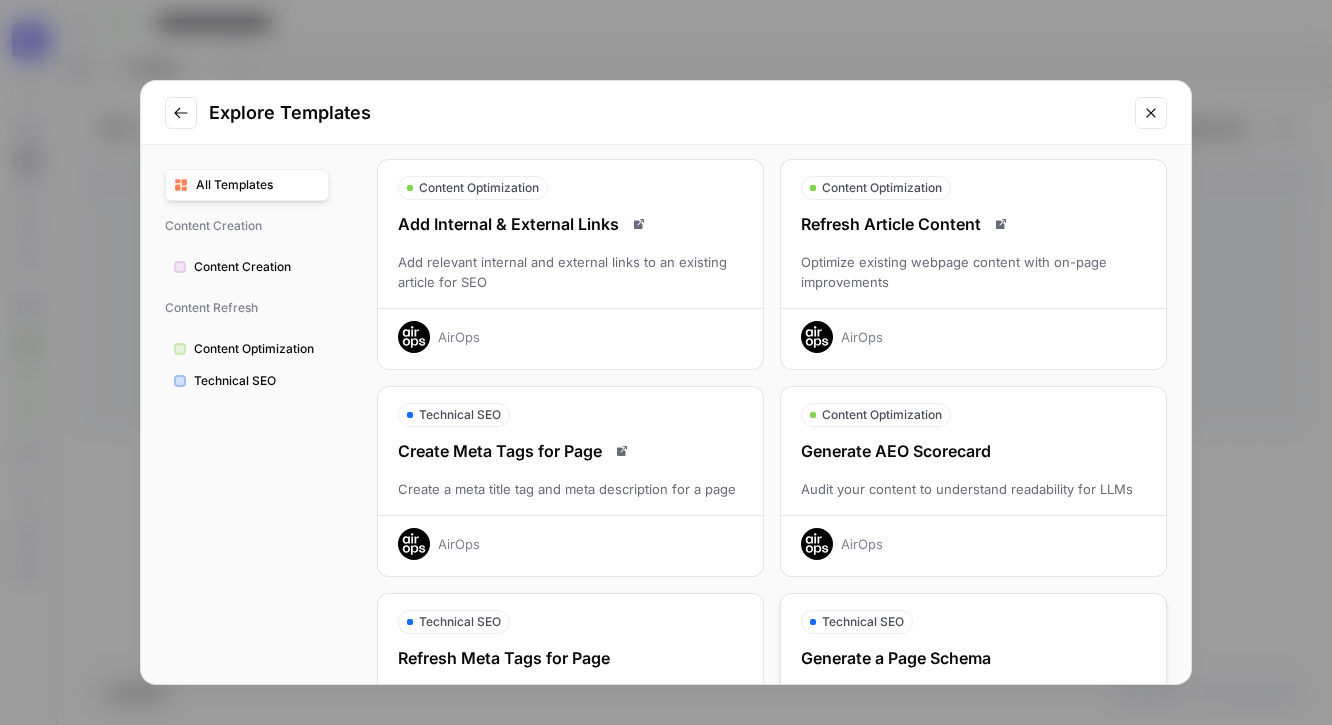 scroll, scrollTop: 0, scrollLeft: 0, axis: both 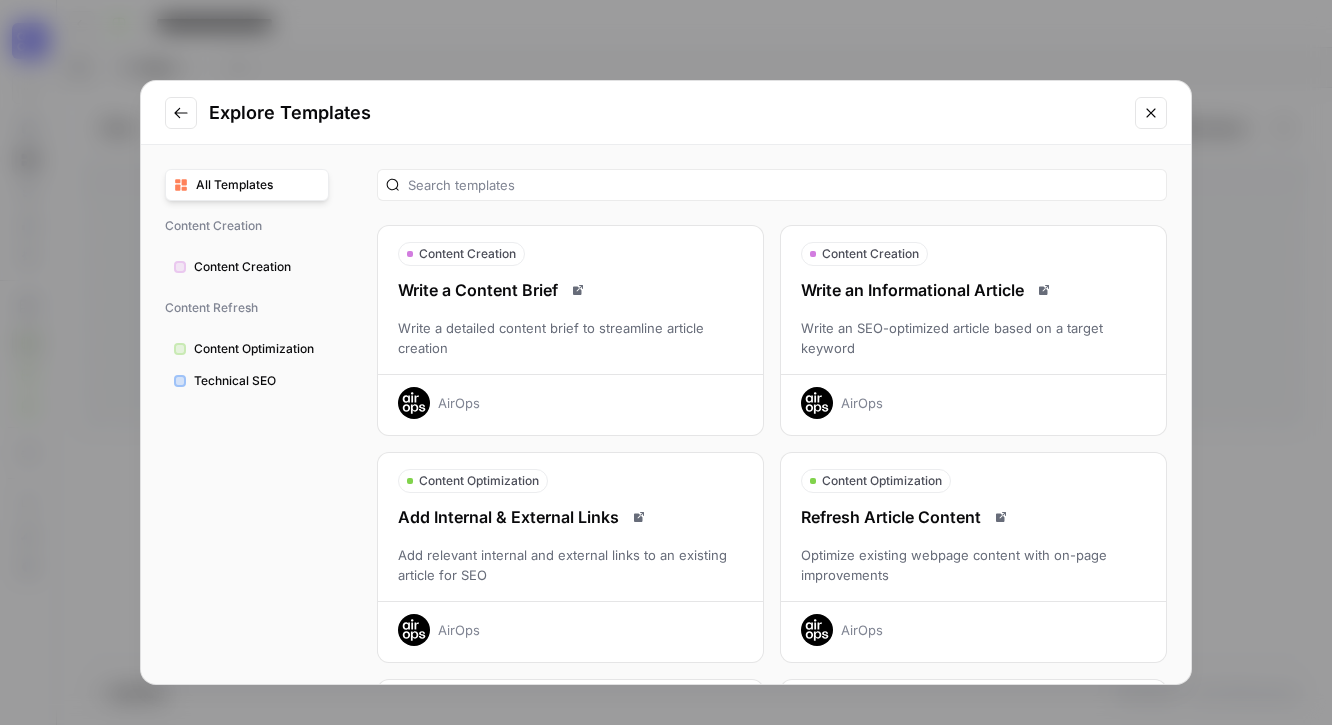click 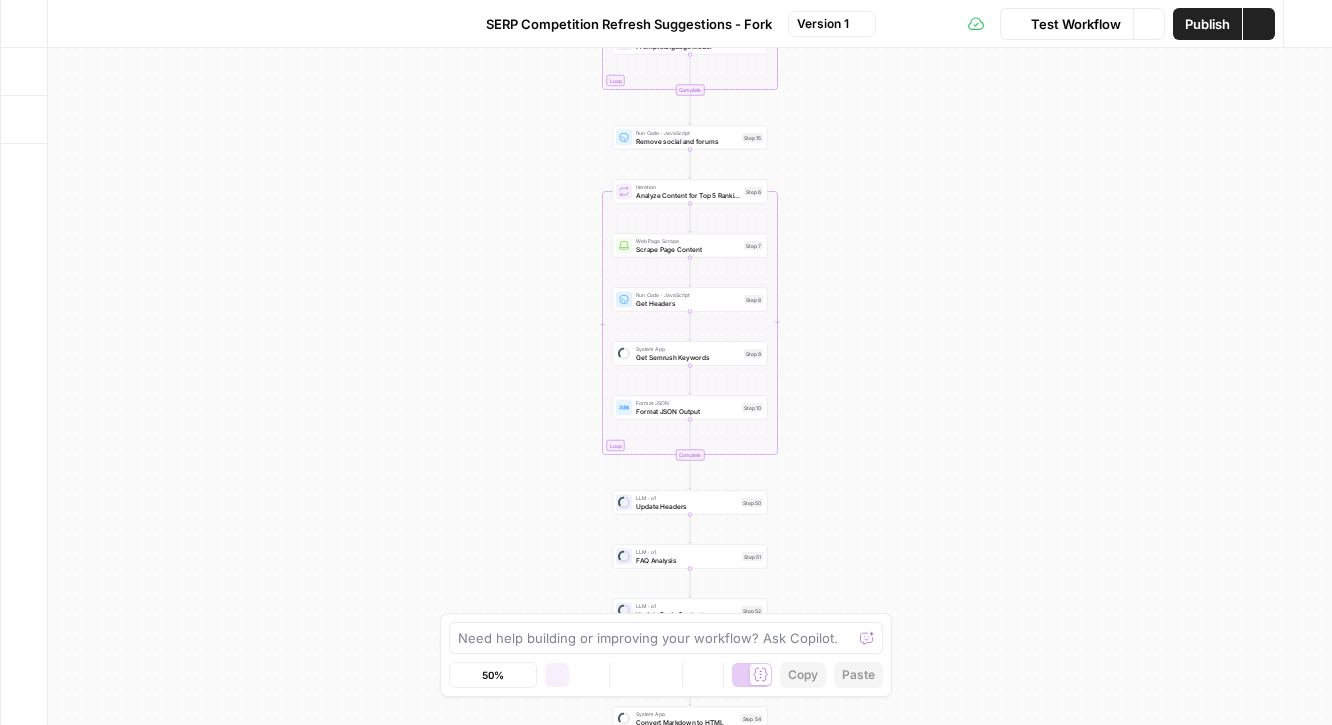 scroll, scrollTop: 0, scrollLeft: 0, axis: both 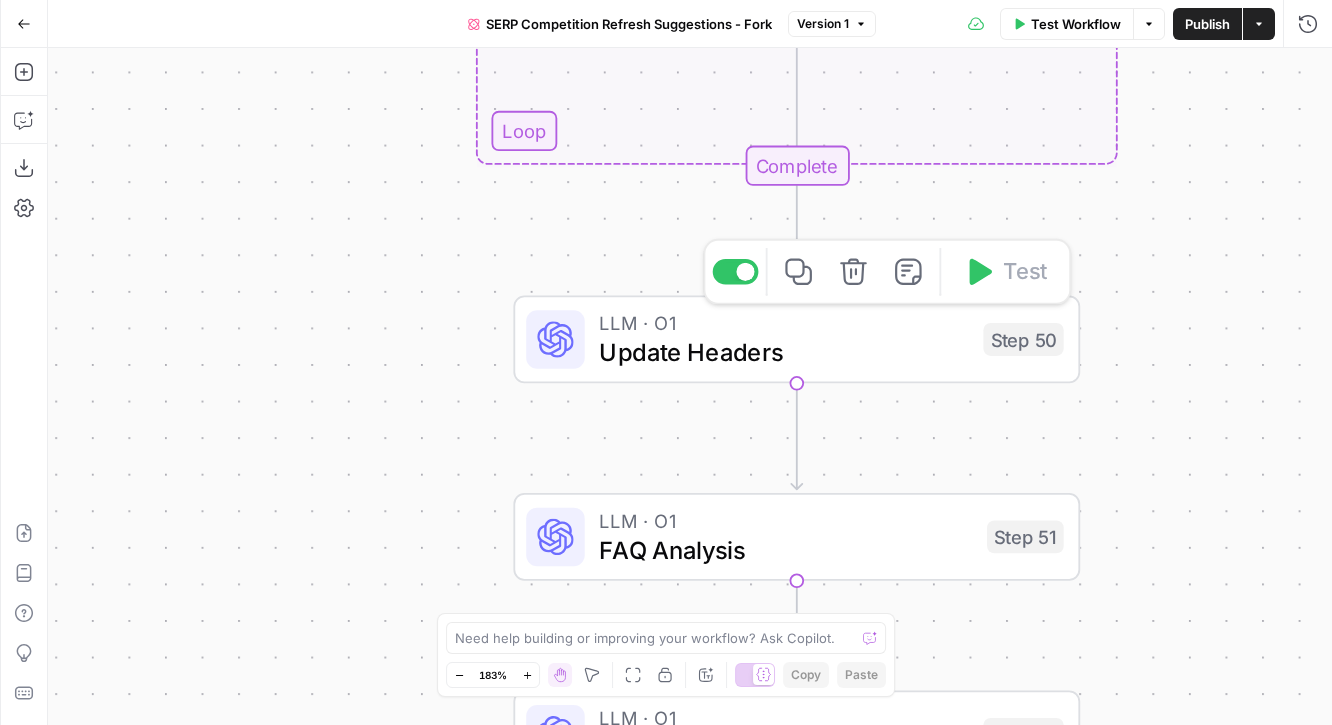 click on "Update Headers" at bounding box center (783, 352) 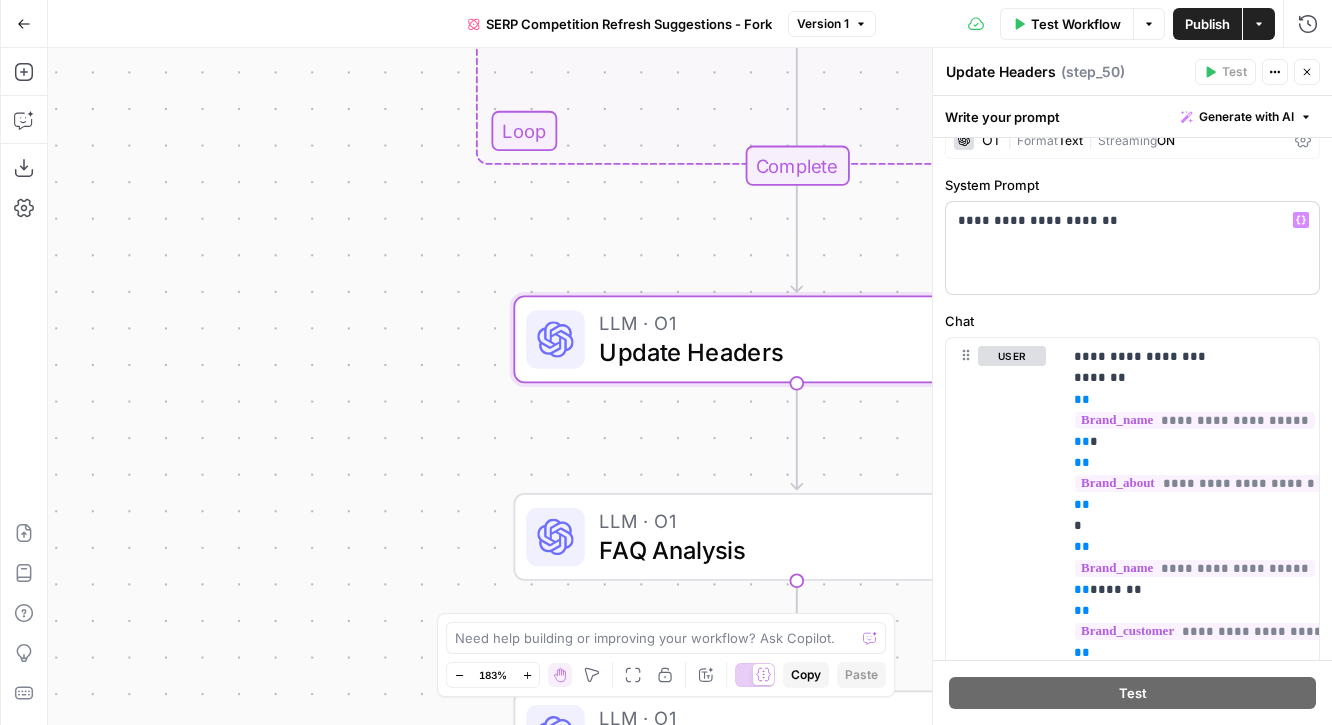 scroll, scrollTop: 126, scrollLeft: 0, axis: vertical 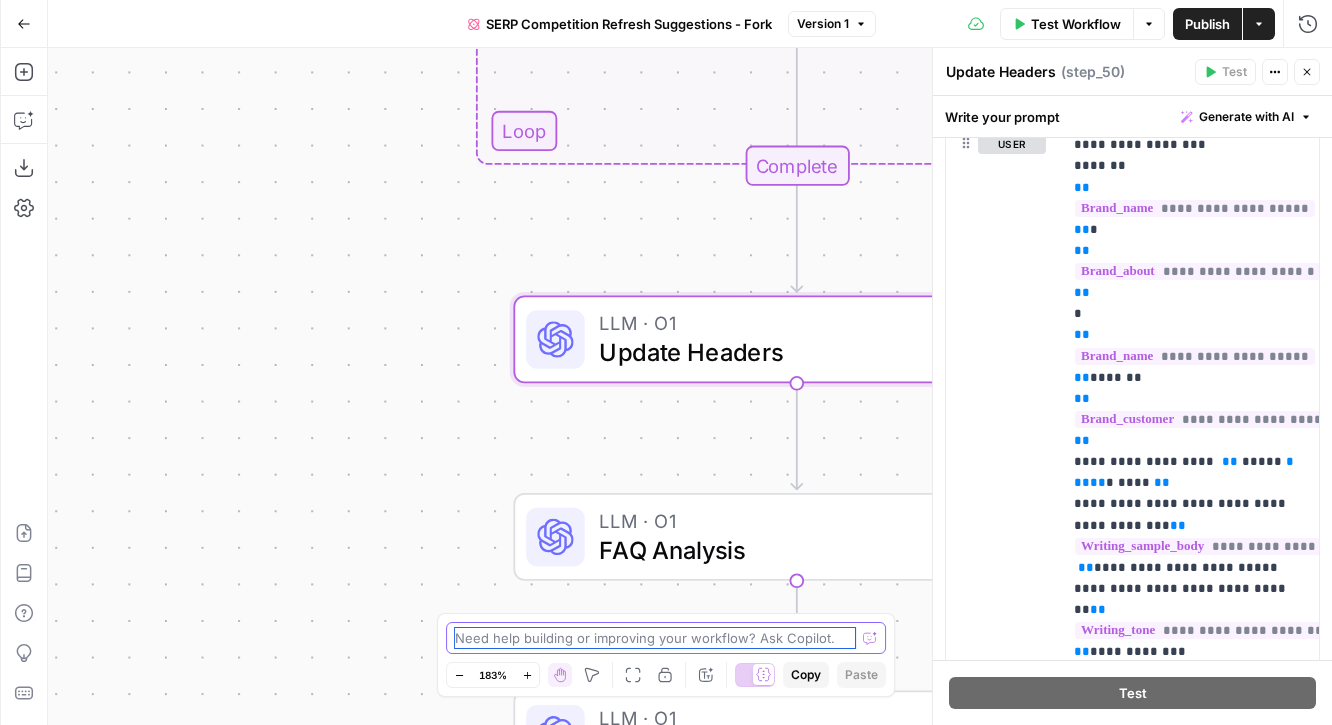click at bounding box center (655, 638) 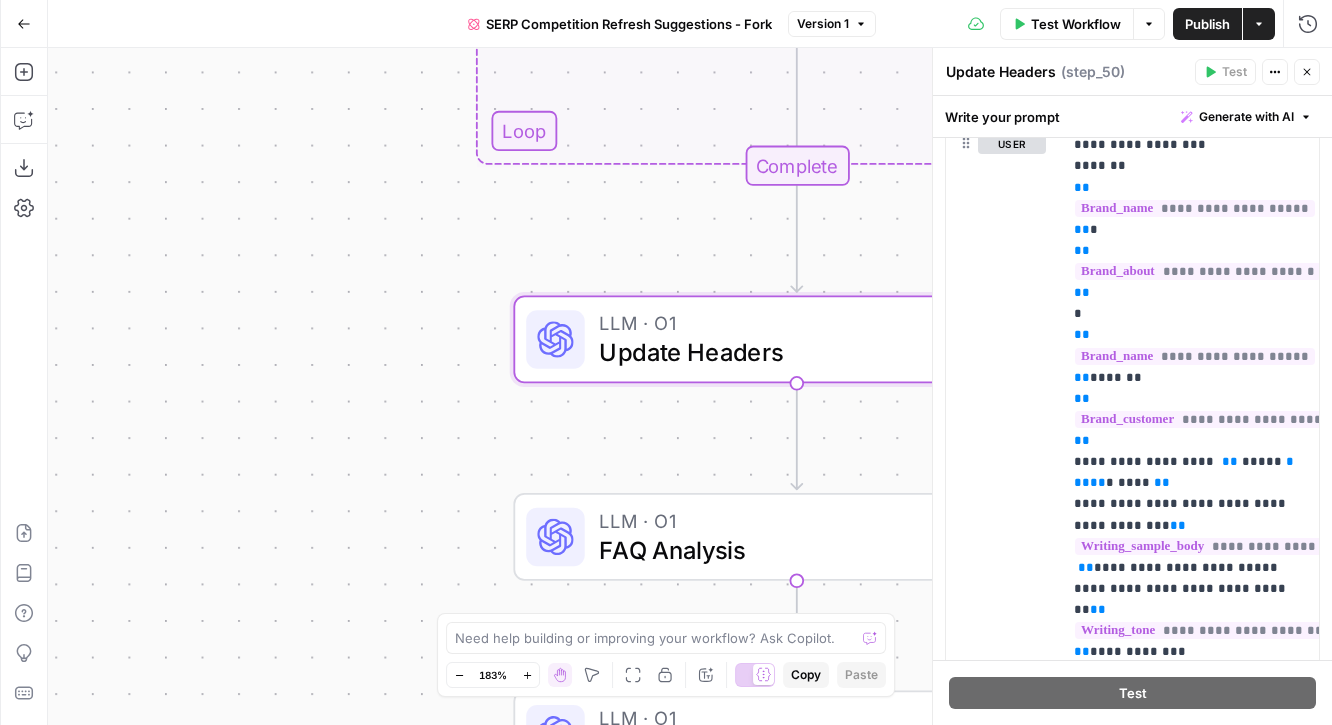 click on "true false Workflow Set Inputs Inputs Content Processing Convert Content Format Step 58 Google Search Perform Google Search Step 12 Loop Iteration Label if social or forum Step 13 LLM · GPT-4o Prompt Language Model Step 14 Complete Run Code · JavaScript Remove social and forums Step 15 Loop Iteration Analyze Content for Top 5 Ranking Pages Step 6 Web Page Scrape Scrape Page Content Step 7 Run Code · JavaScript Get Headers Step 8 SEO Research Get Semrush Keywords Step 9 Format JSON Format JSON Output Step 10 Complete LLM · O1 Update Headers Step 50 LLM · O1 FAQ Analysis Step 51 LLM · O1 Update Body Content Step 52 LLM · O3 Create Brief of Changes Step 53 utility Convert Markdown to HTML Step 54 Condition Conditional Review Step 55 Human Review Change Brief Review Step 56 Run Code · Python Run Code Step 57 Format JSON Format Final JSON Step 21 End Output" at bounding box center [690, 386] 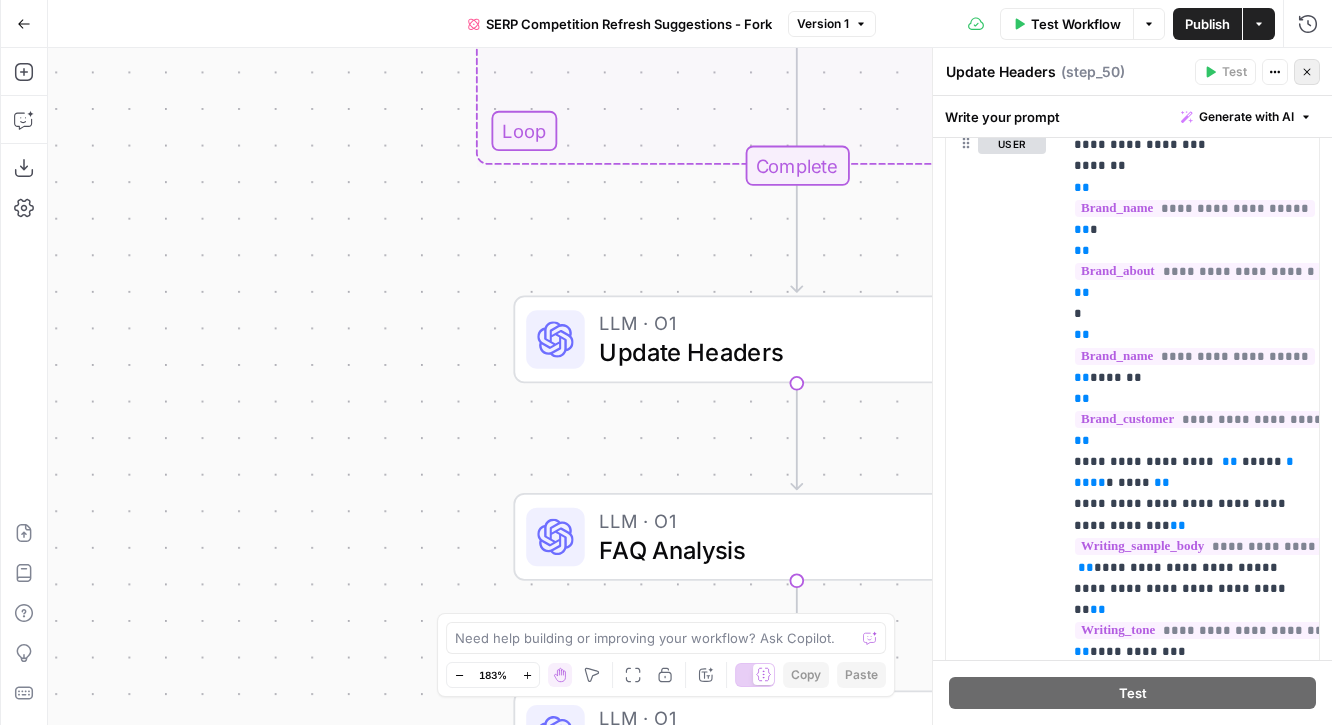 click 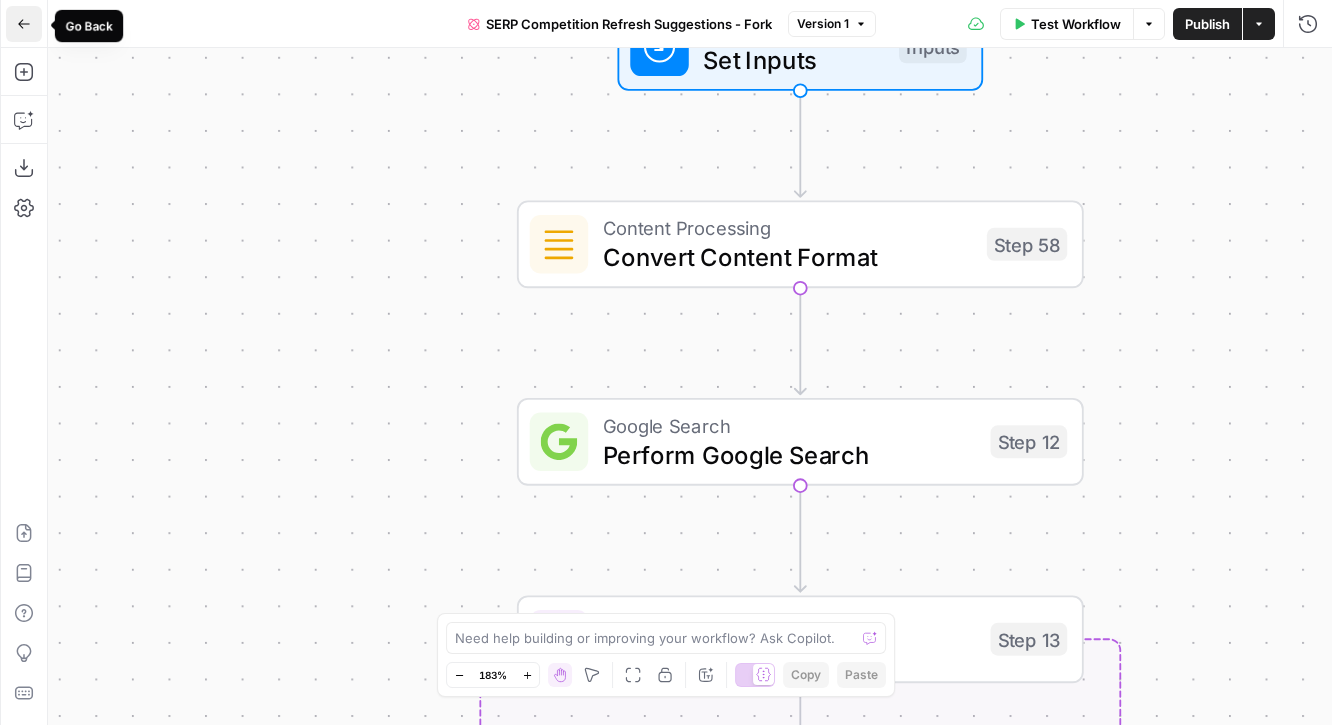 click on "Go Back" at bounding box center (24, 24) 